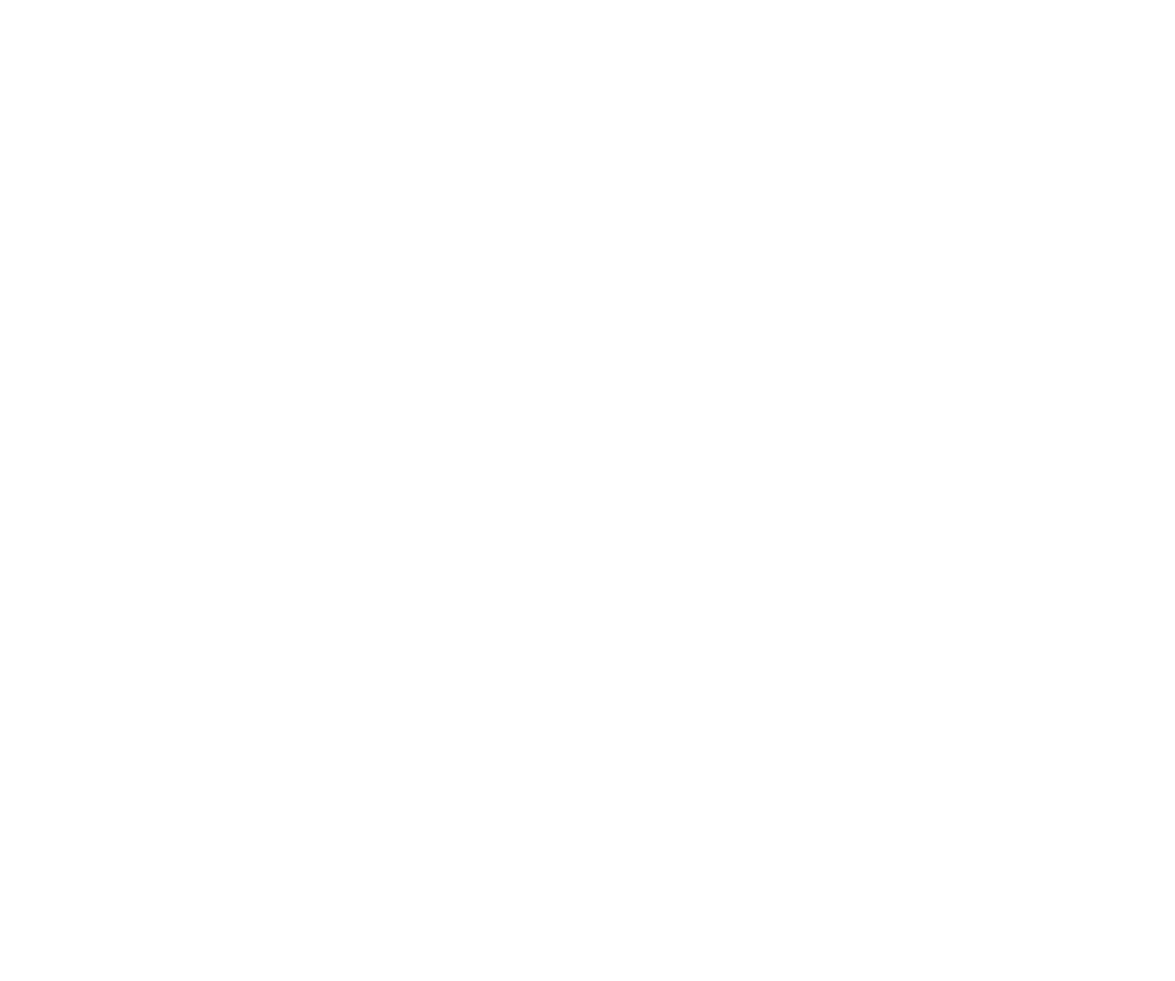 scroll, scrollTop: 0, scrollLeft: 0, axis: both 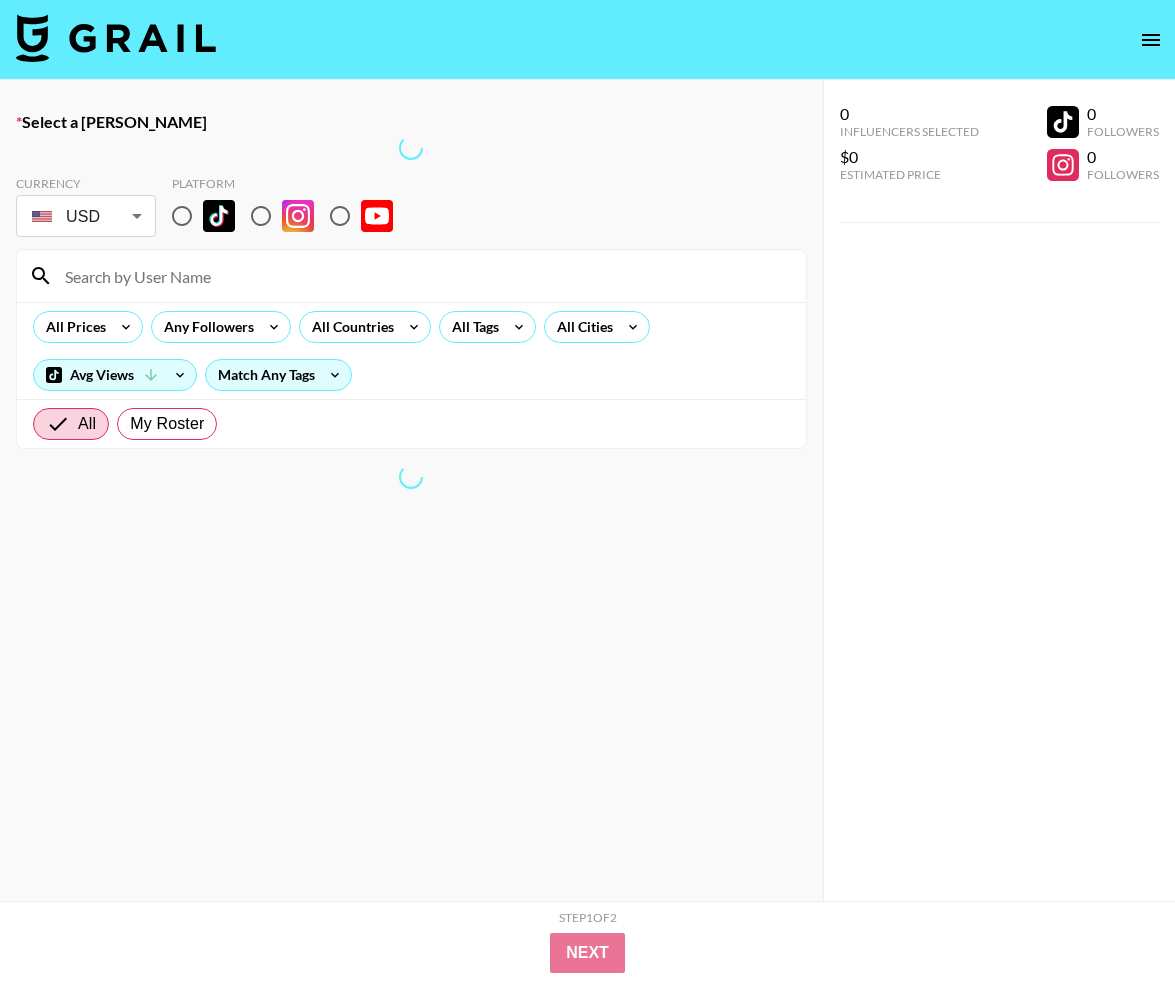 click at bounding box center (116, 38) 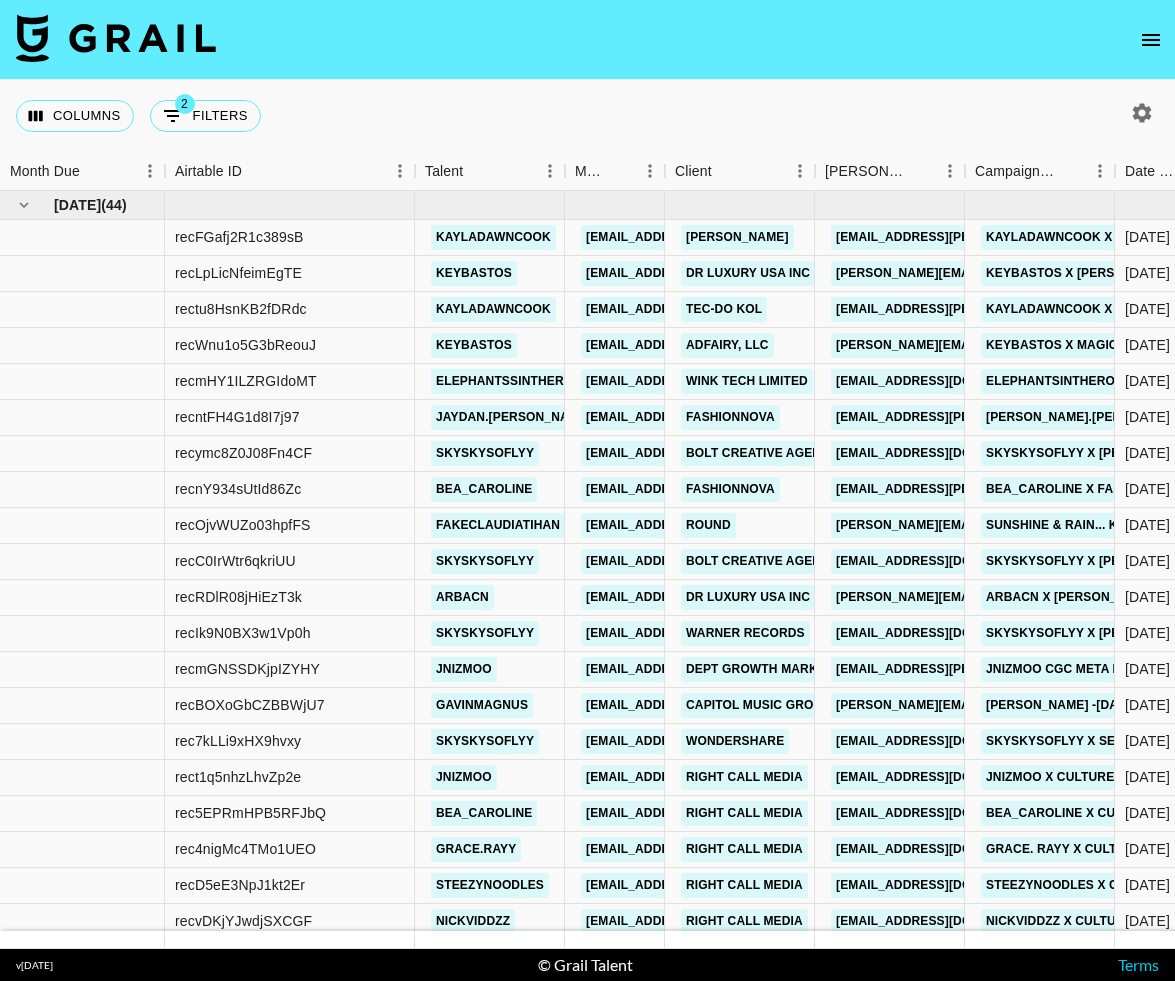 click 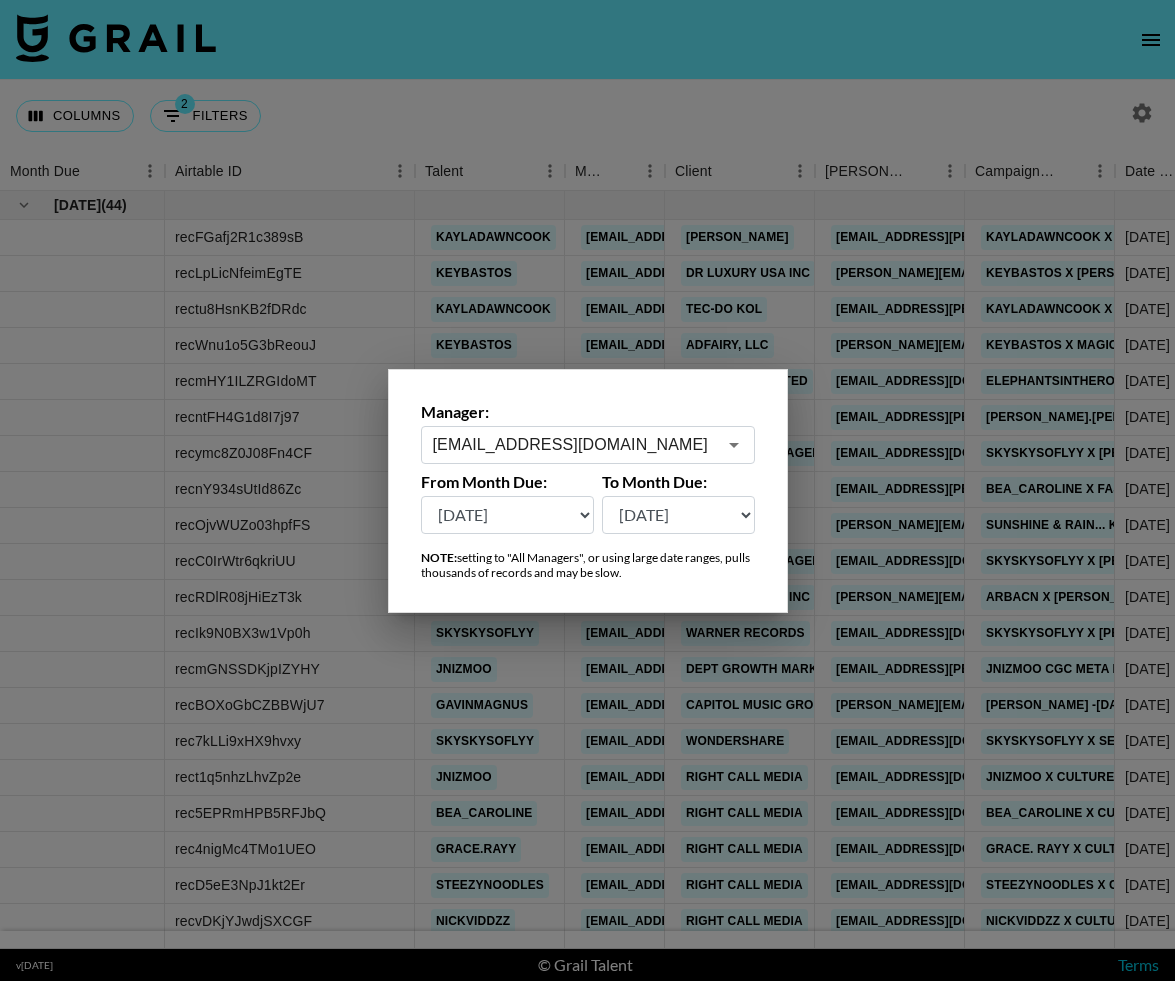 click on "[EMAIL_ADDRESS][DOMAIN_NAME]" at bounding box center (574, 444) 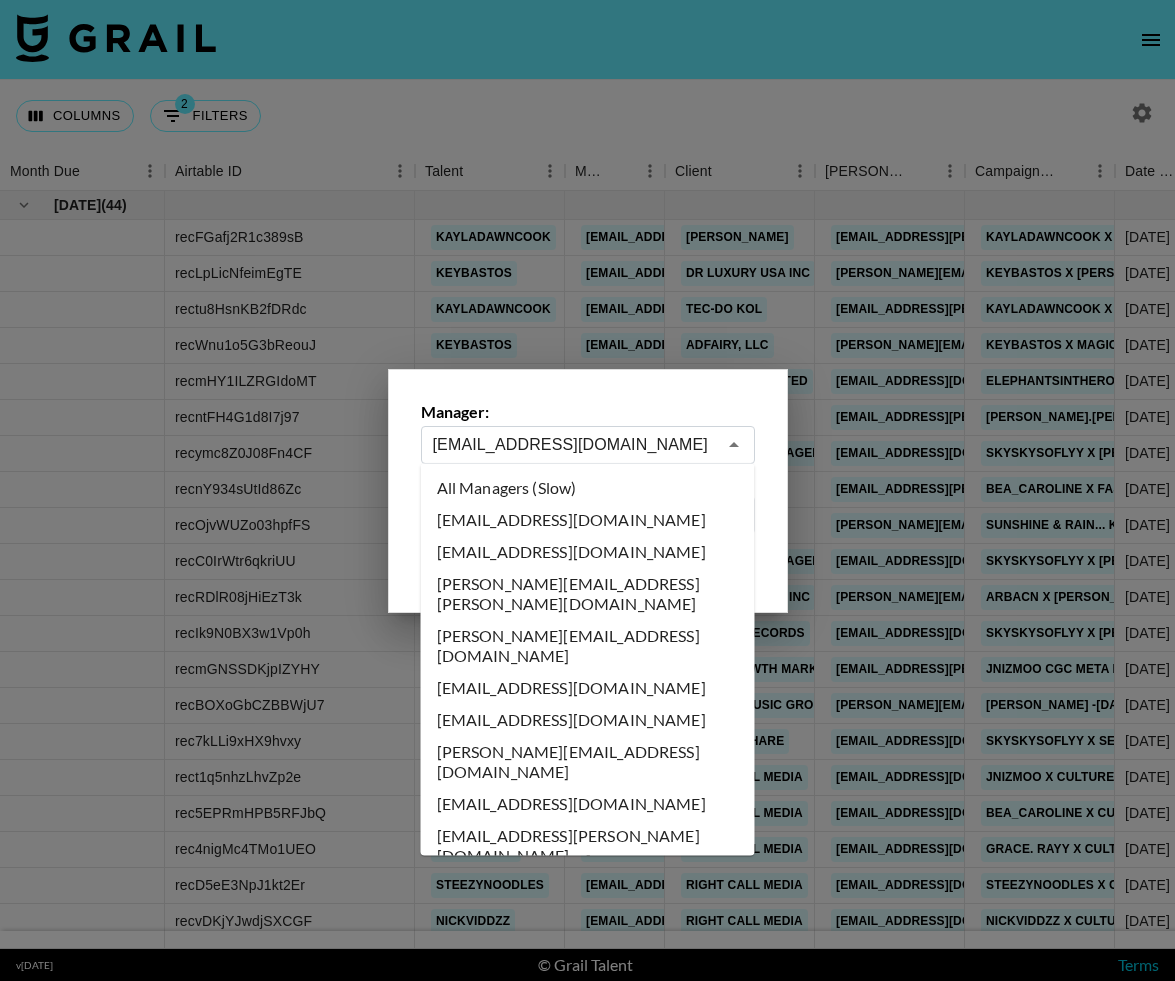 scroll, scrollTop: 6944, scrollLeft: 0, axis: vertical 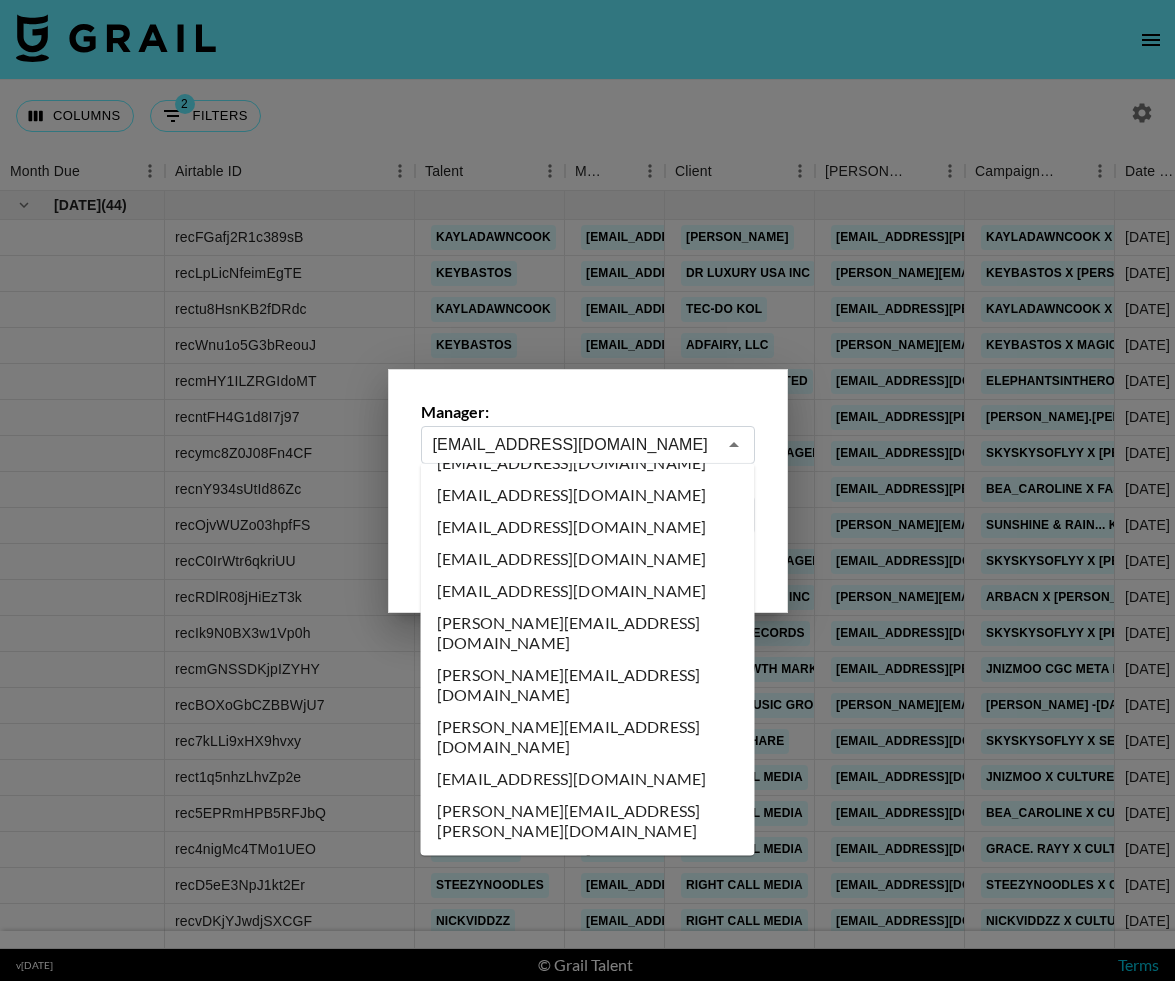 click at bounding box center [587, 490] 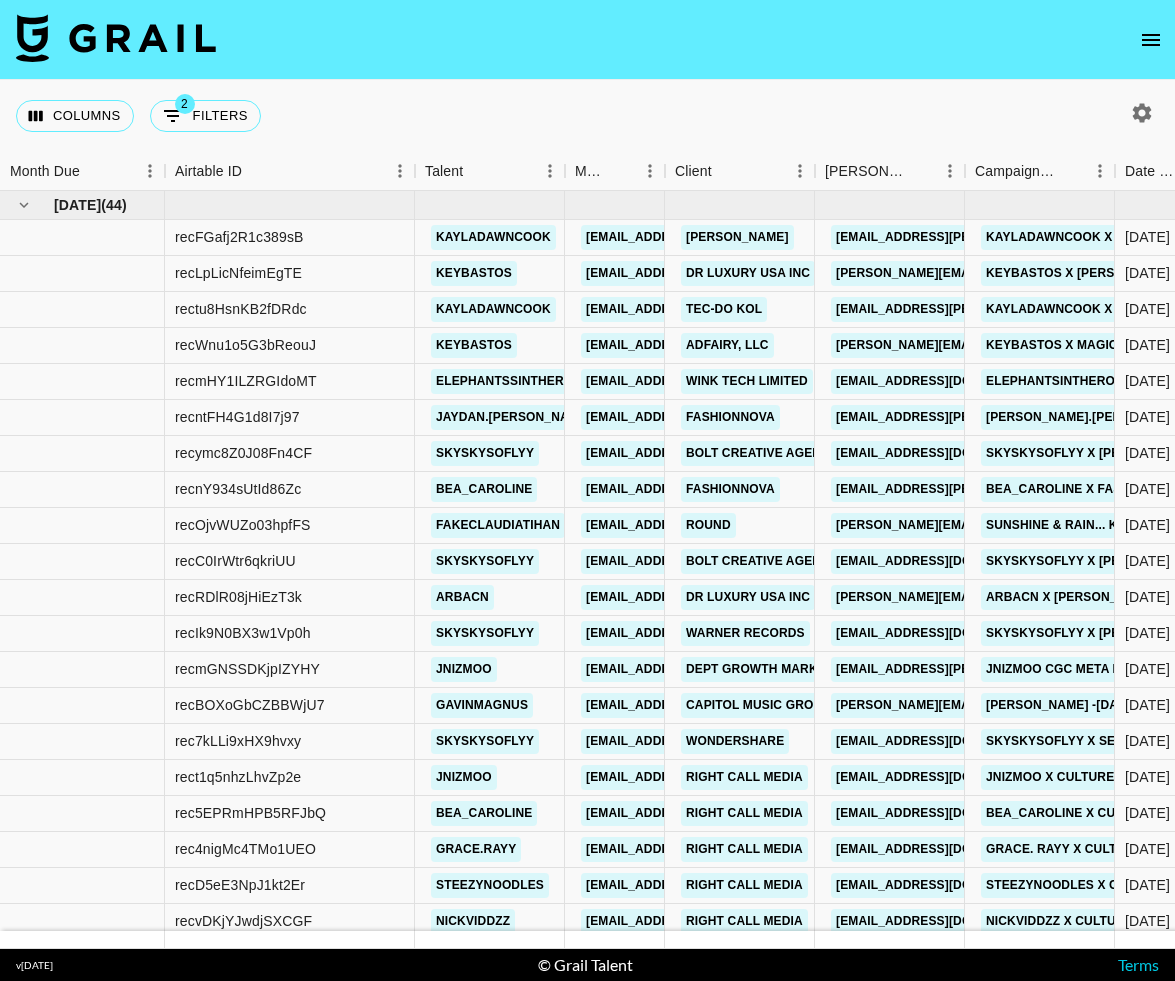click 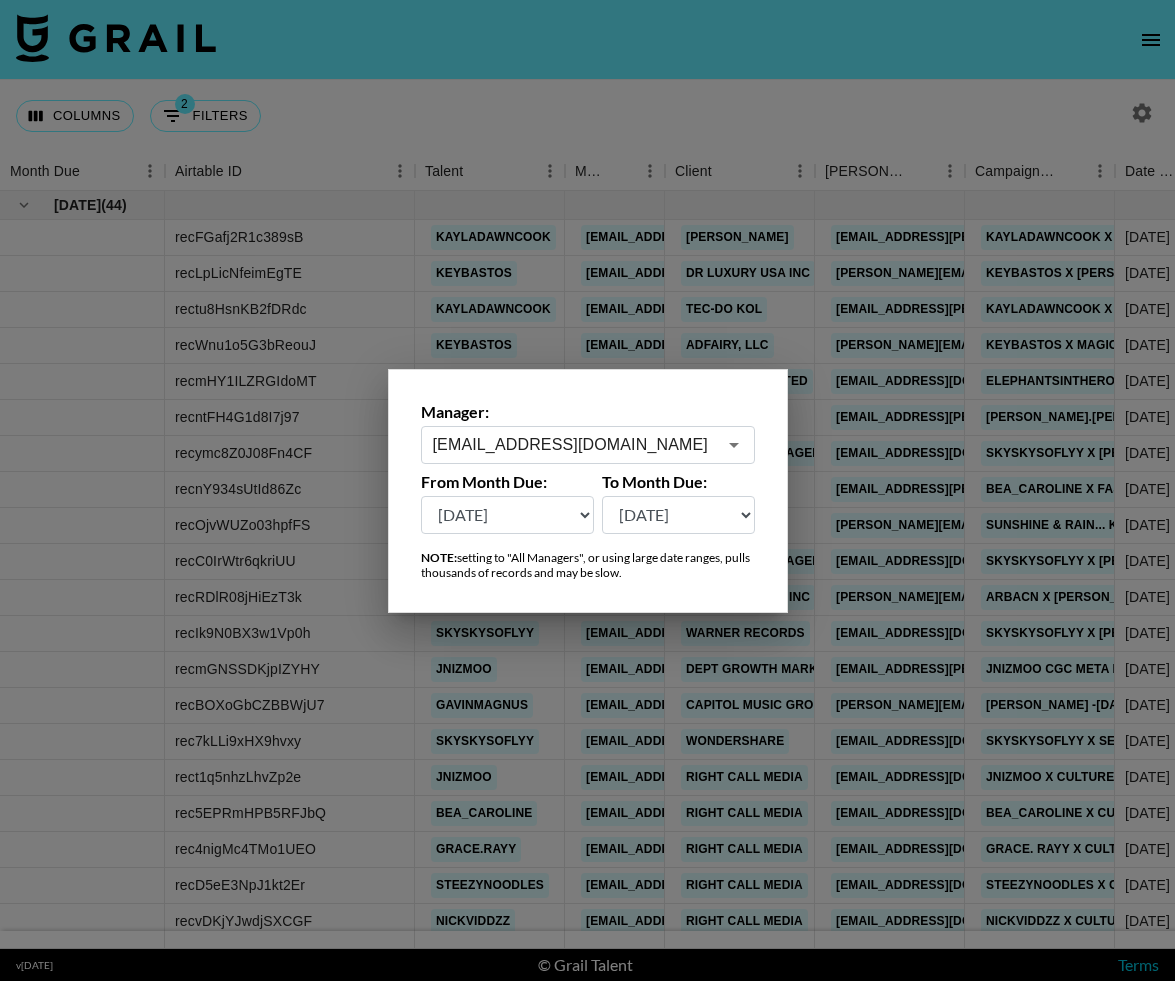 click on "[DATE] Jun '[DATE] Apr '[DATE] Feb '[DATE] Dec '[DATE] Oct '[DATE] Aug '[DATE] Jun '[DATE] Apr '[DATE] Feb '[DATE] Dec '[DATE] Oct '[DATE] Aug '[DATE]" at bounding box center [508, 515] 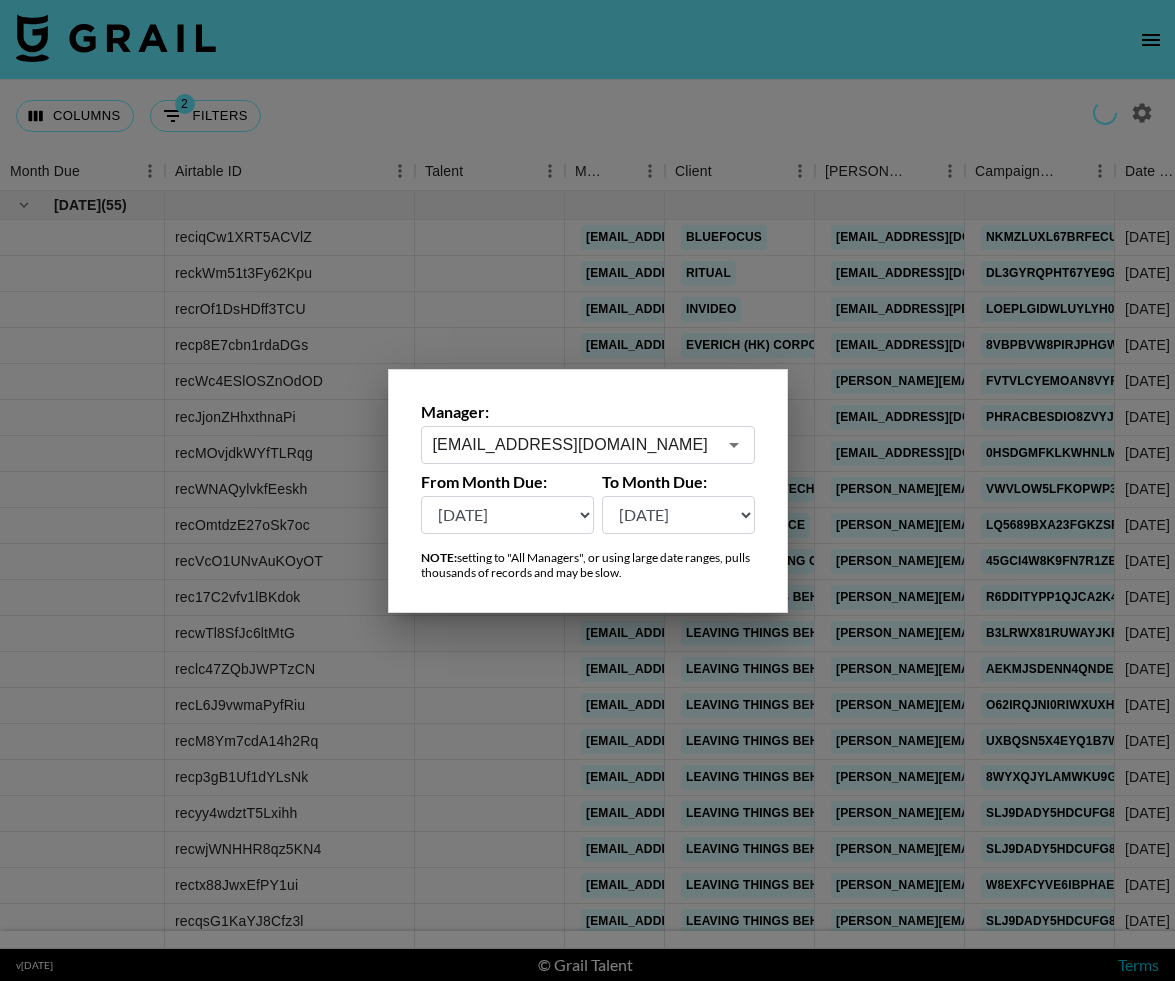 click at bounding box center [587, 490] 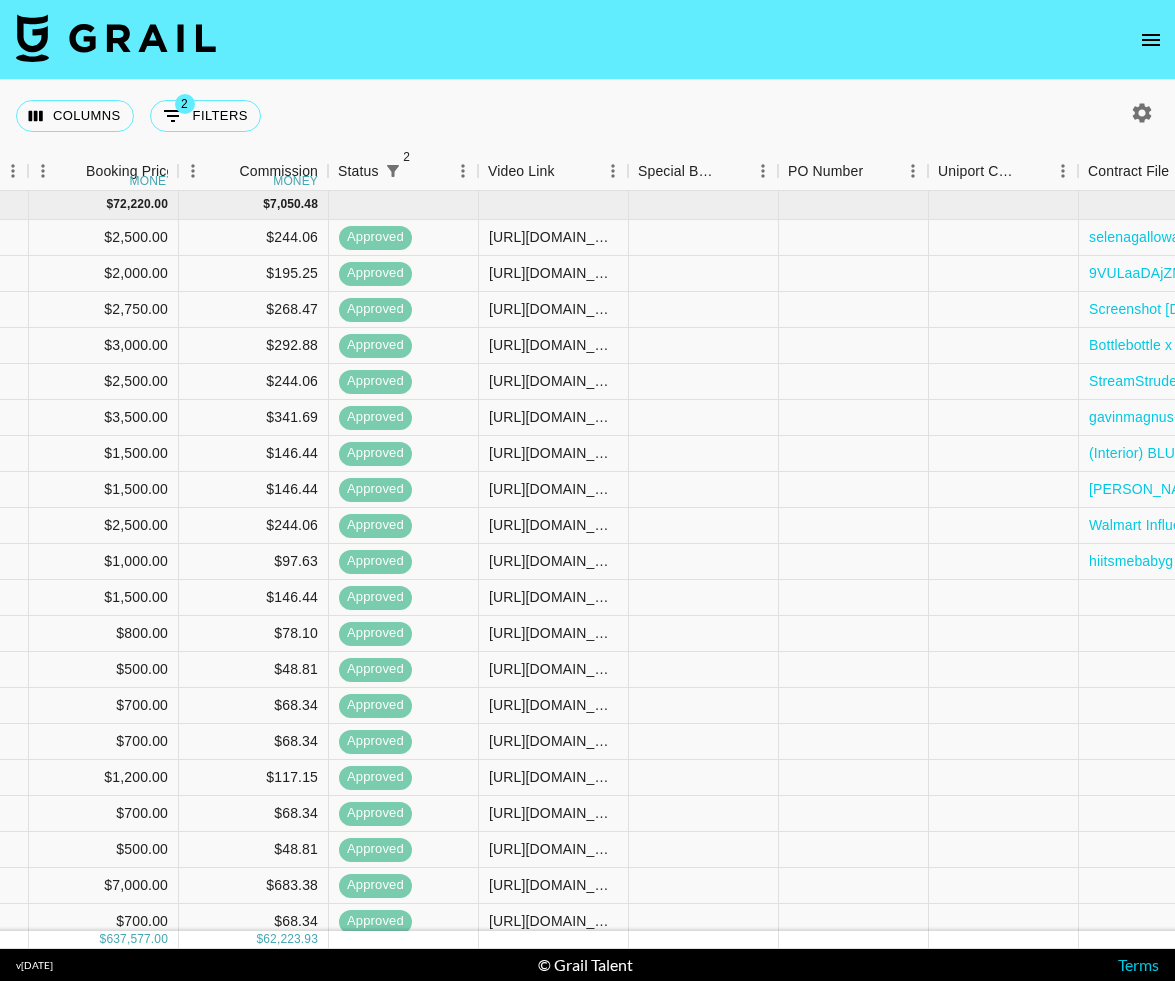 scroll, scrollTop: 0, scrollLeft: 1658, axis: horizontal 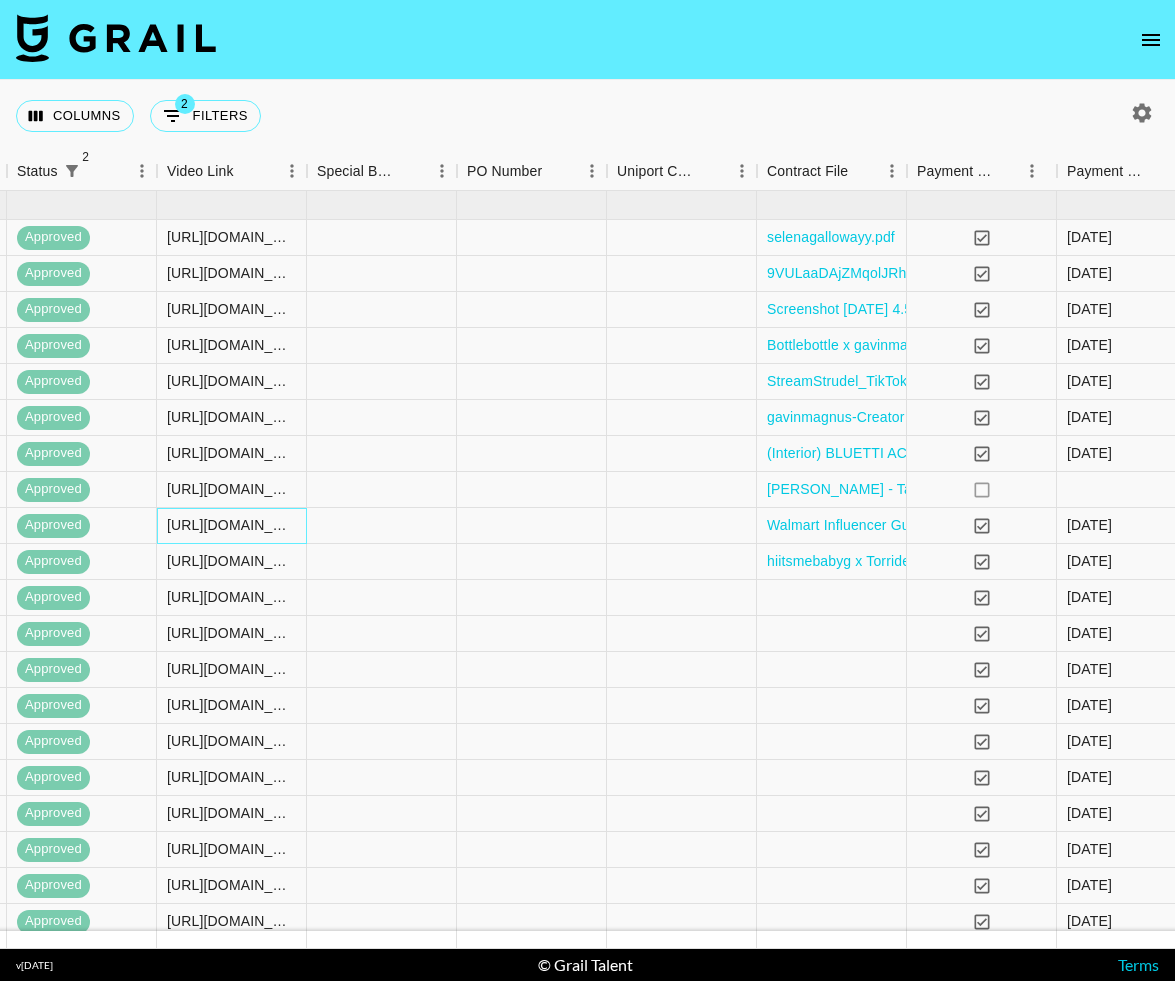 click on "[URL][DOMAIN_NAME]" at bounding box center (231, 525) 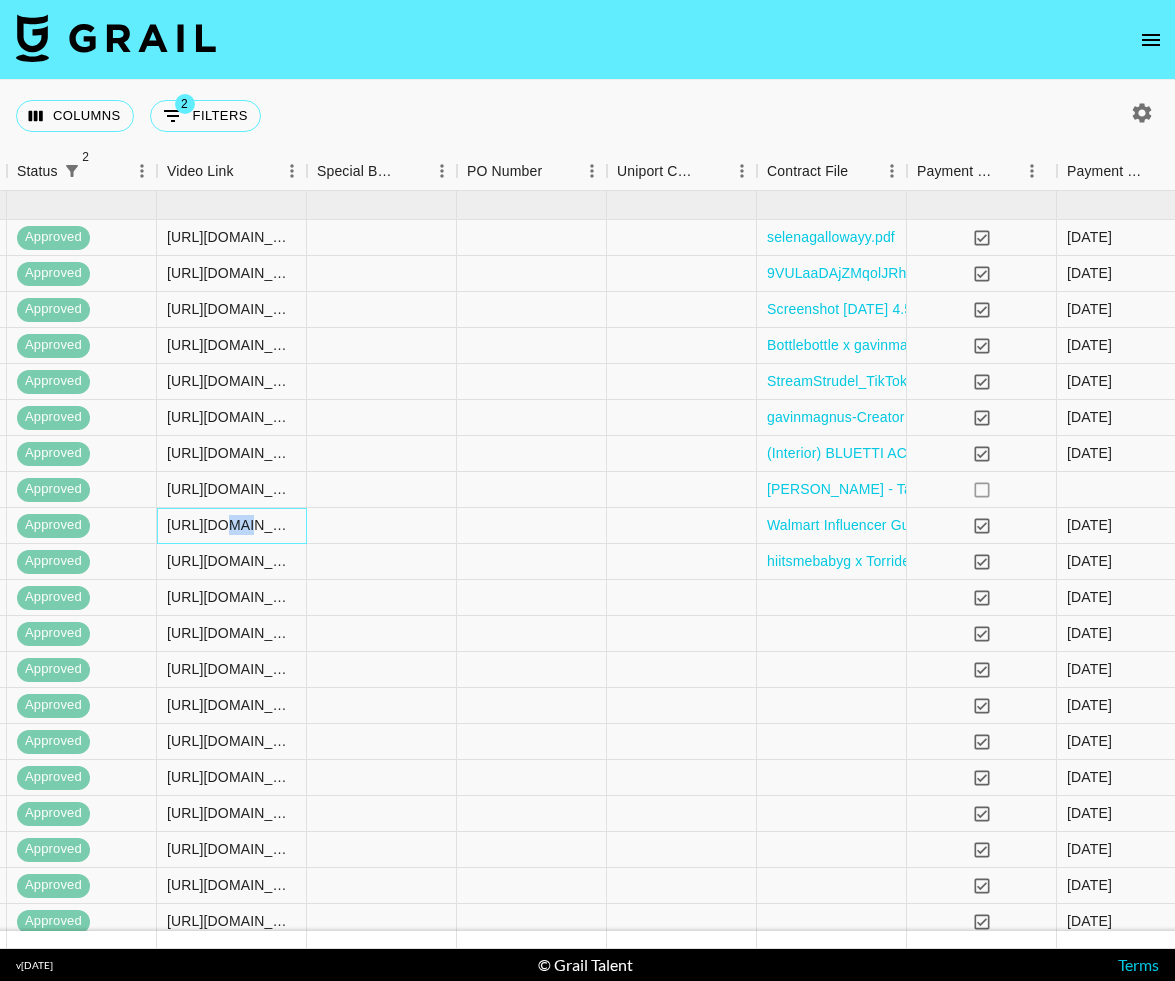 click on "[URL][DOMAIN_NAME]" at bounding box center (231, 525) 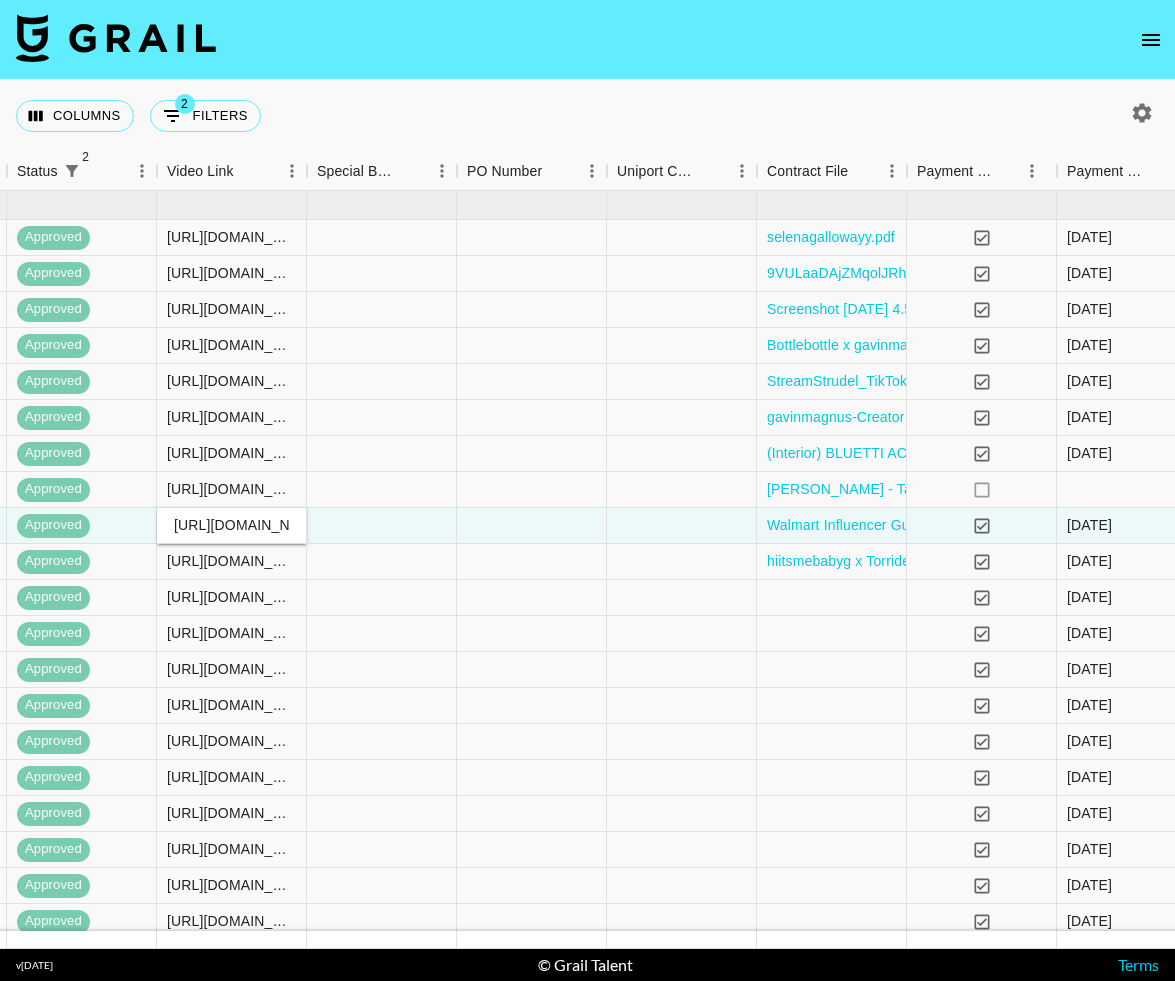 click on "[URL][DOMAIN_NAME]" at bounding box center [231, 525] 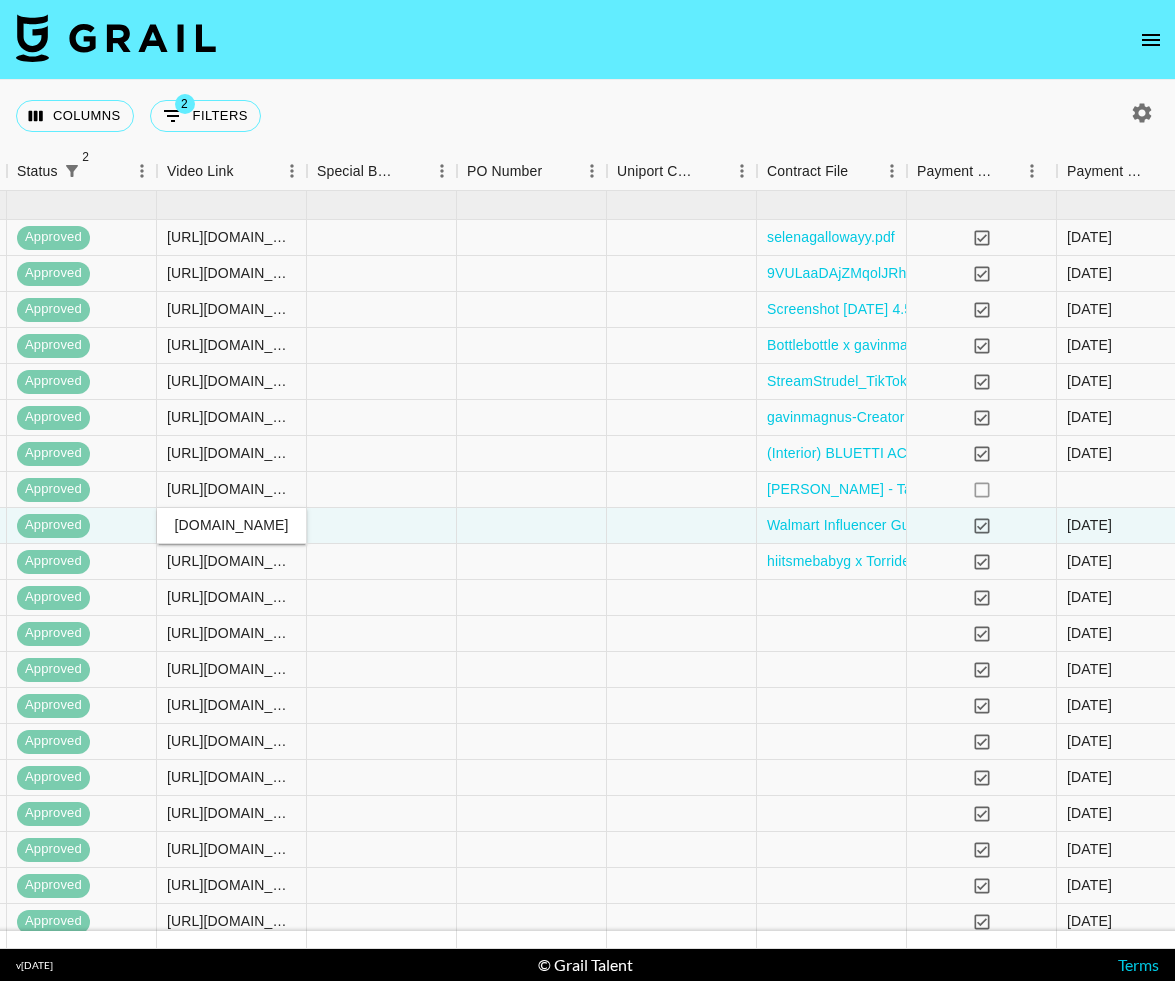 scroll, scrollTop: 0, scrollLeft: 0, axis: both 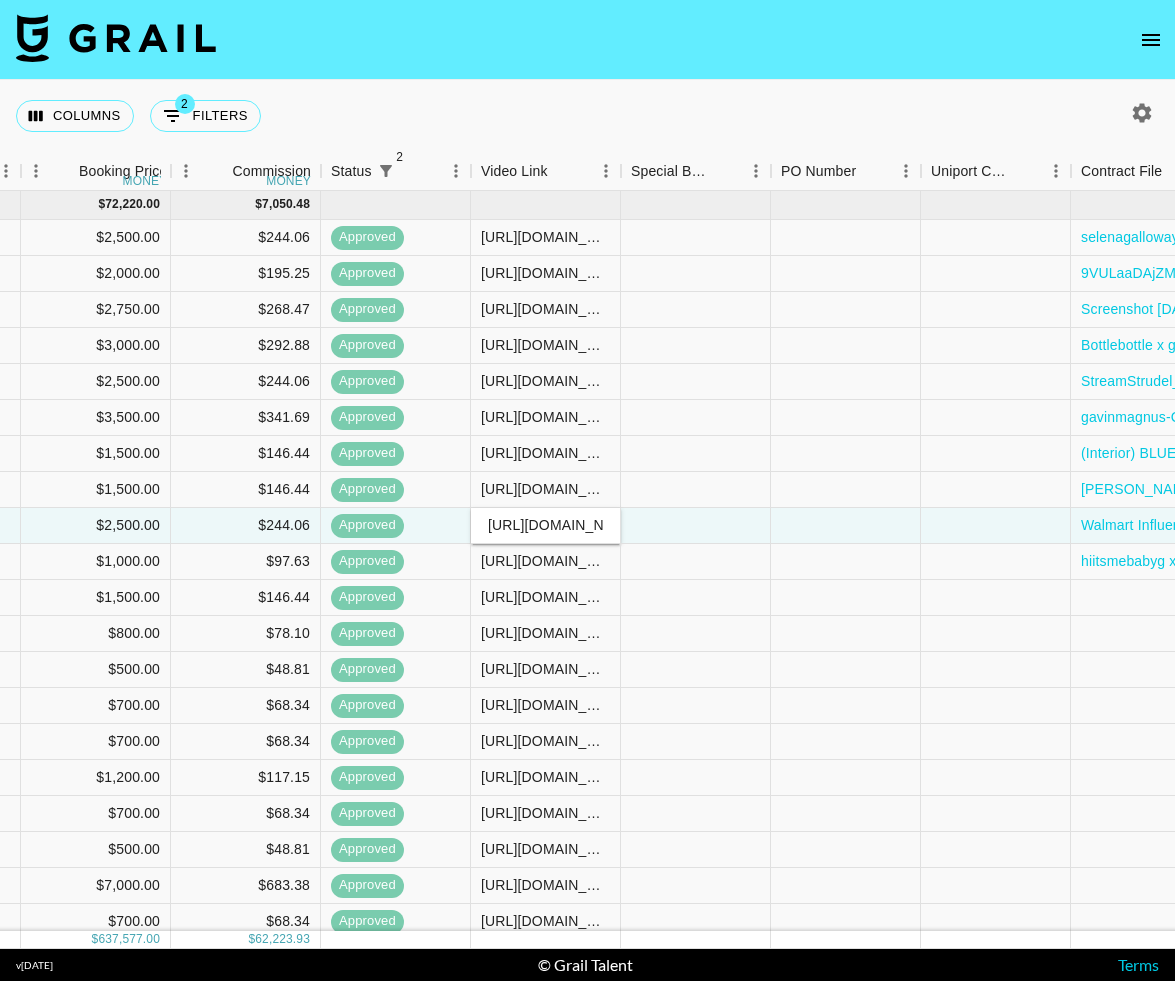click on "Columns 2 Filters + Booking" at bounding box center [587, 116] 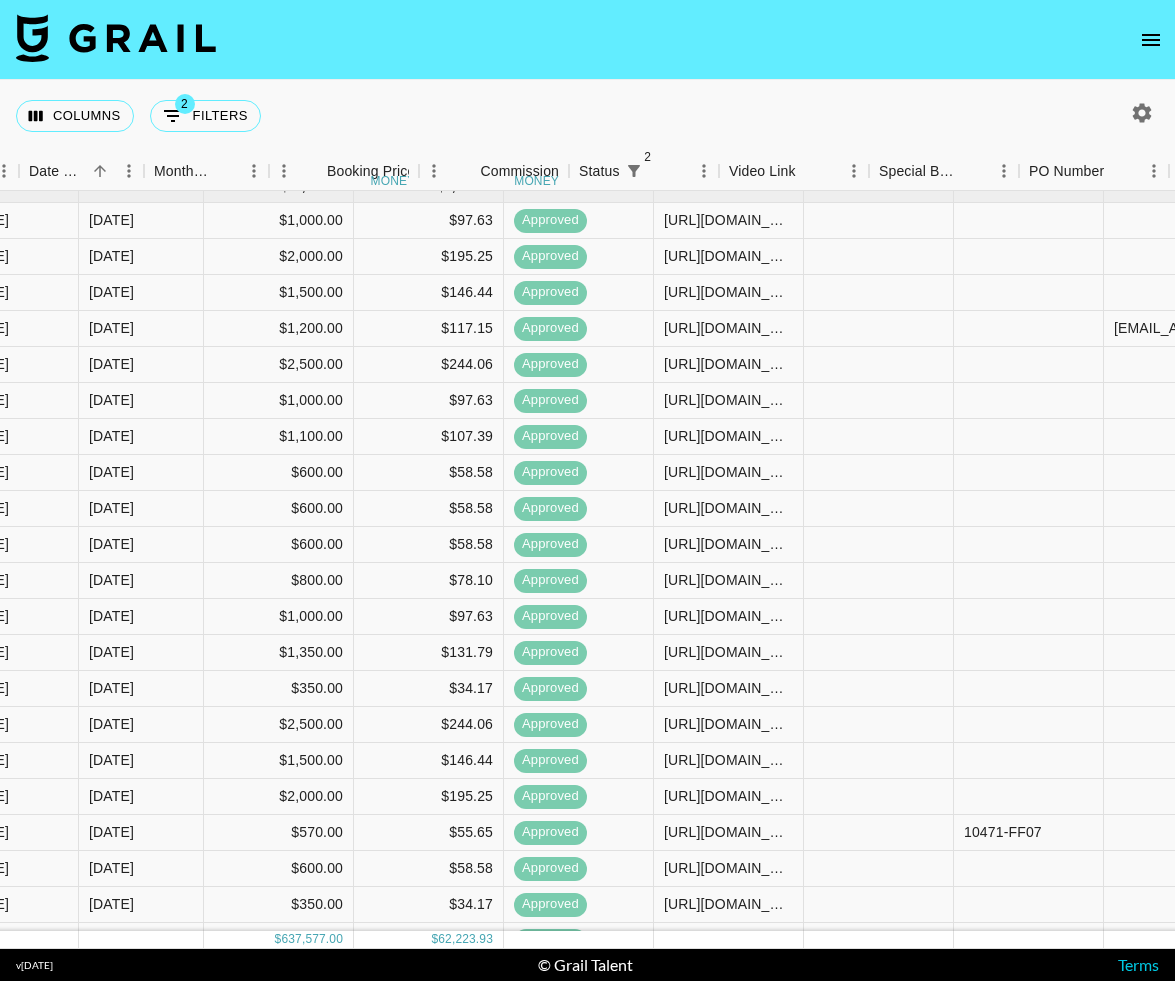 scroll, scrollTop: 2026, scrollLeft: 1393, axis: both 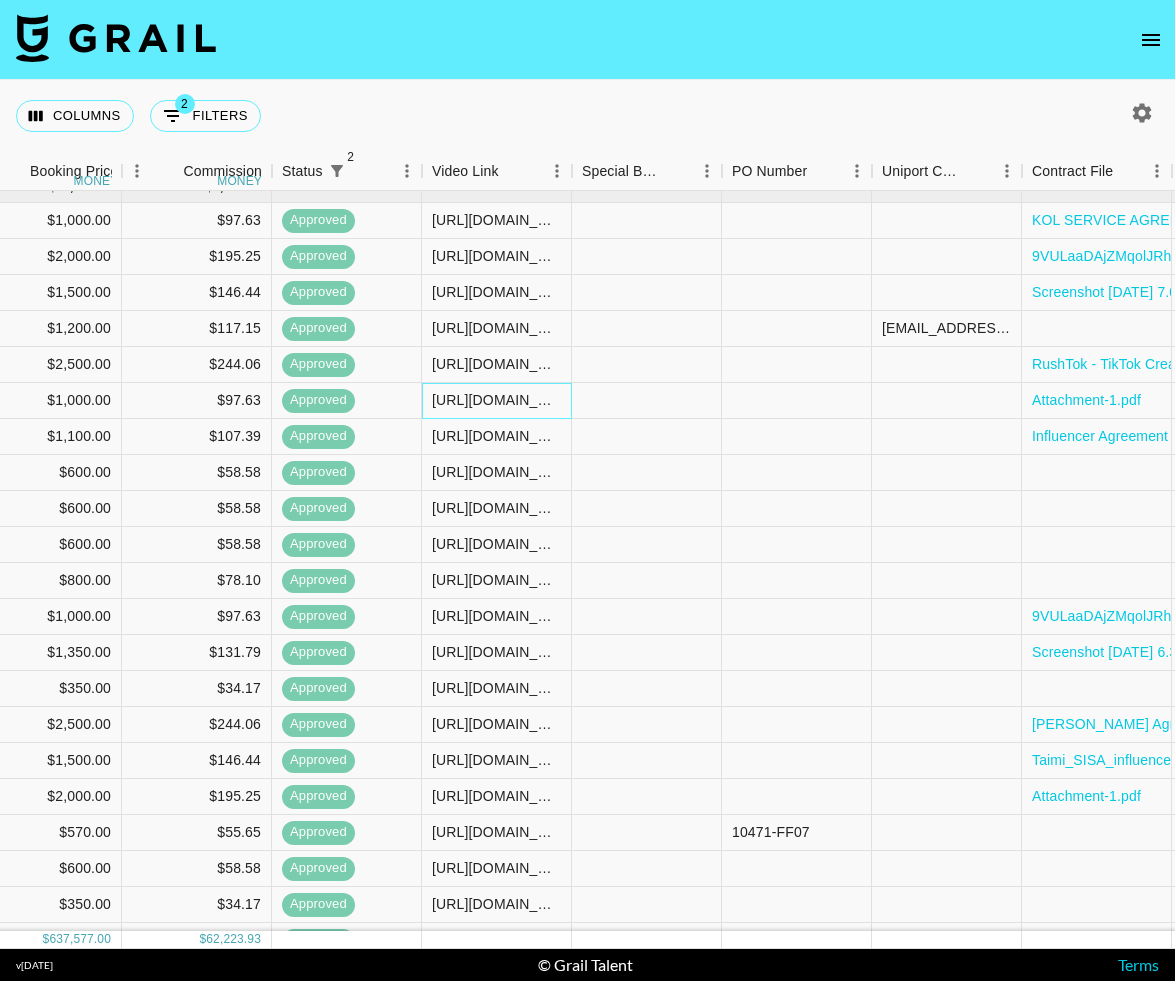 click on "[URL][DOMAIN_NAME]" at bounding box center (496, 400) 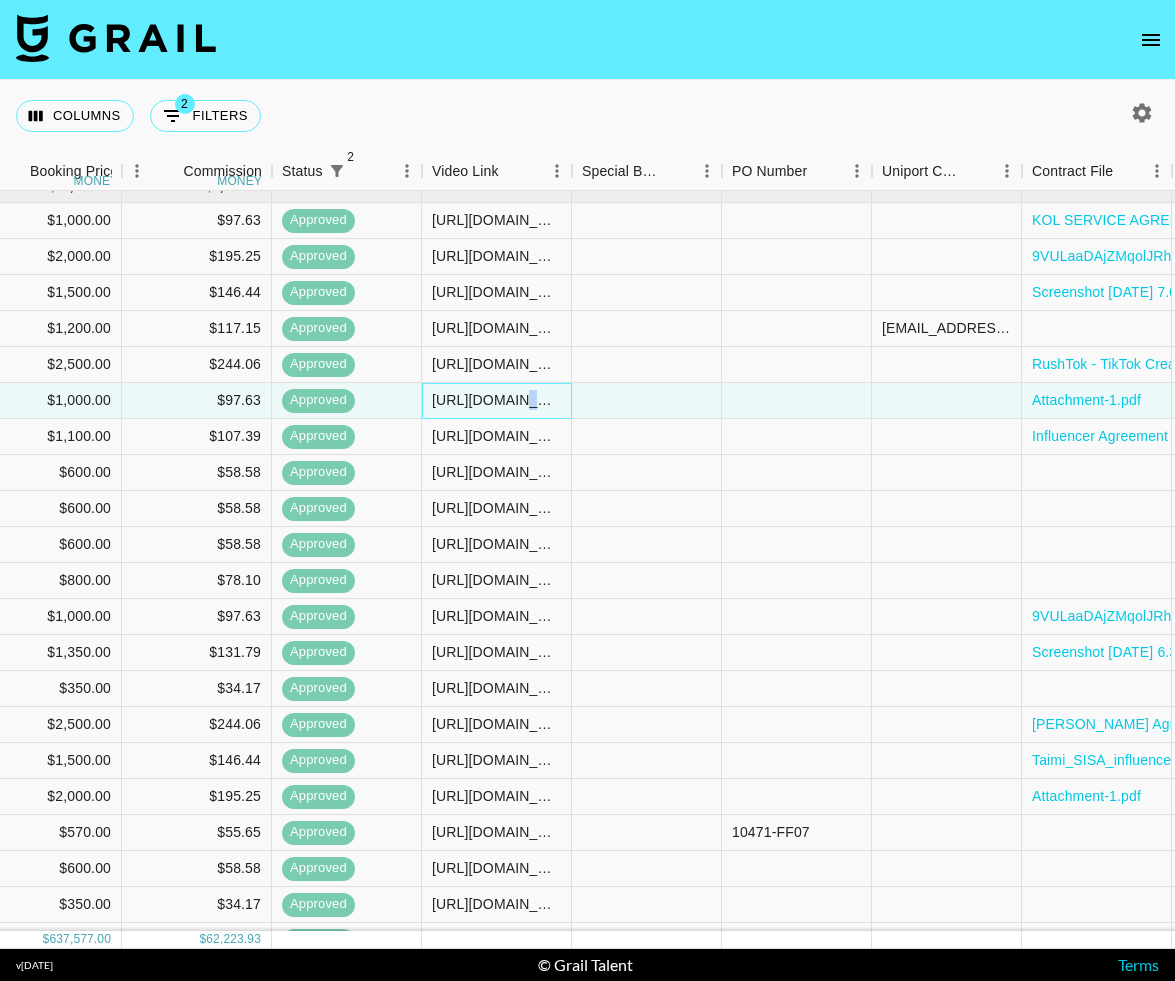 click on "[URL][DOMAIN_NAME]" at bounding box center (496, 400) 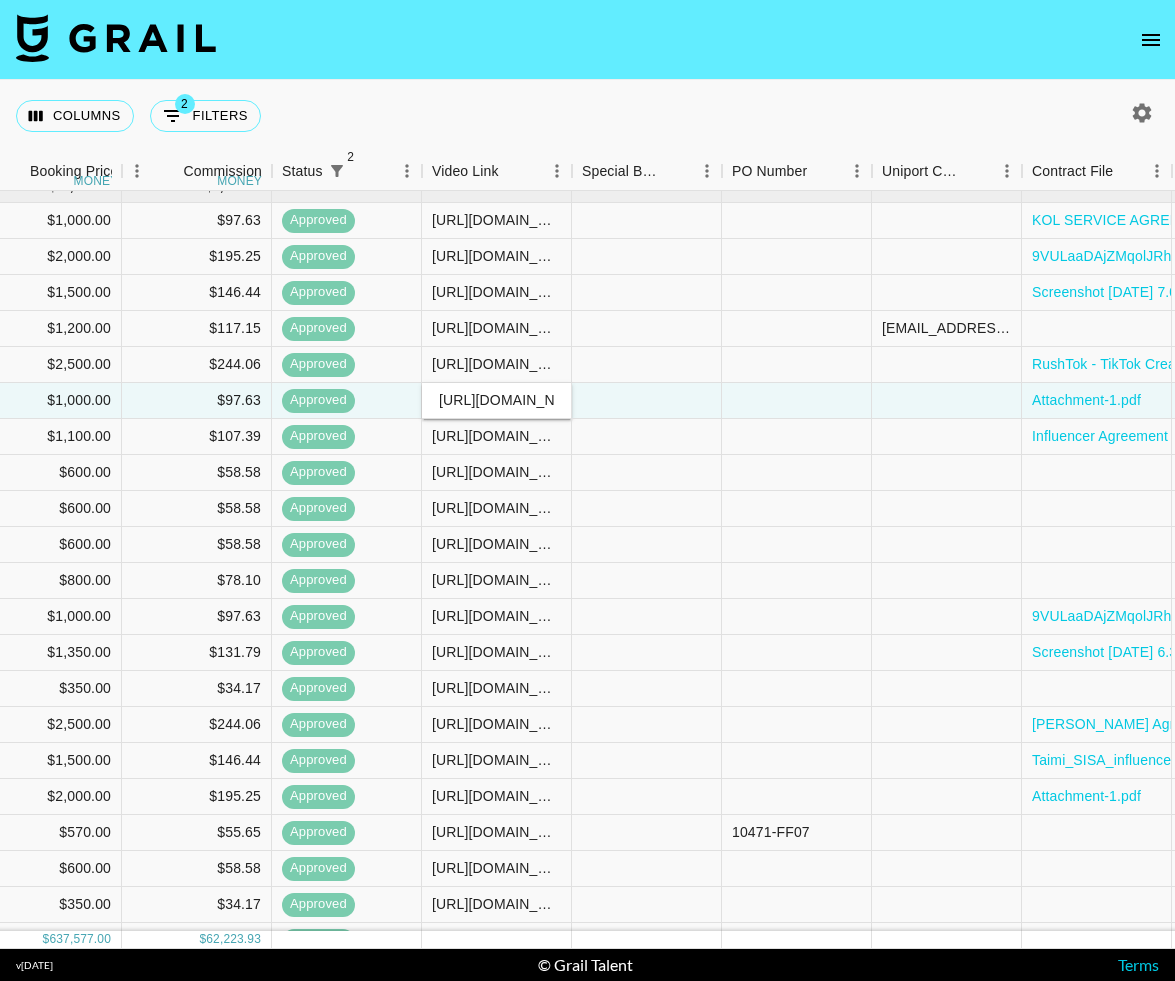 click on "[URL][DOMAIN_NAME]" at bounding box center (496, 400) 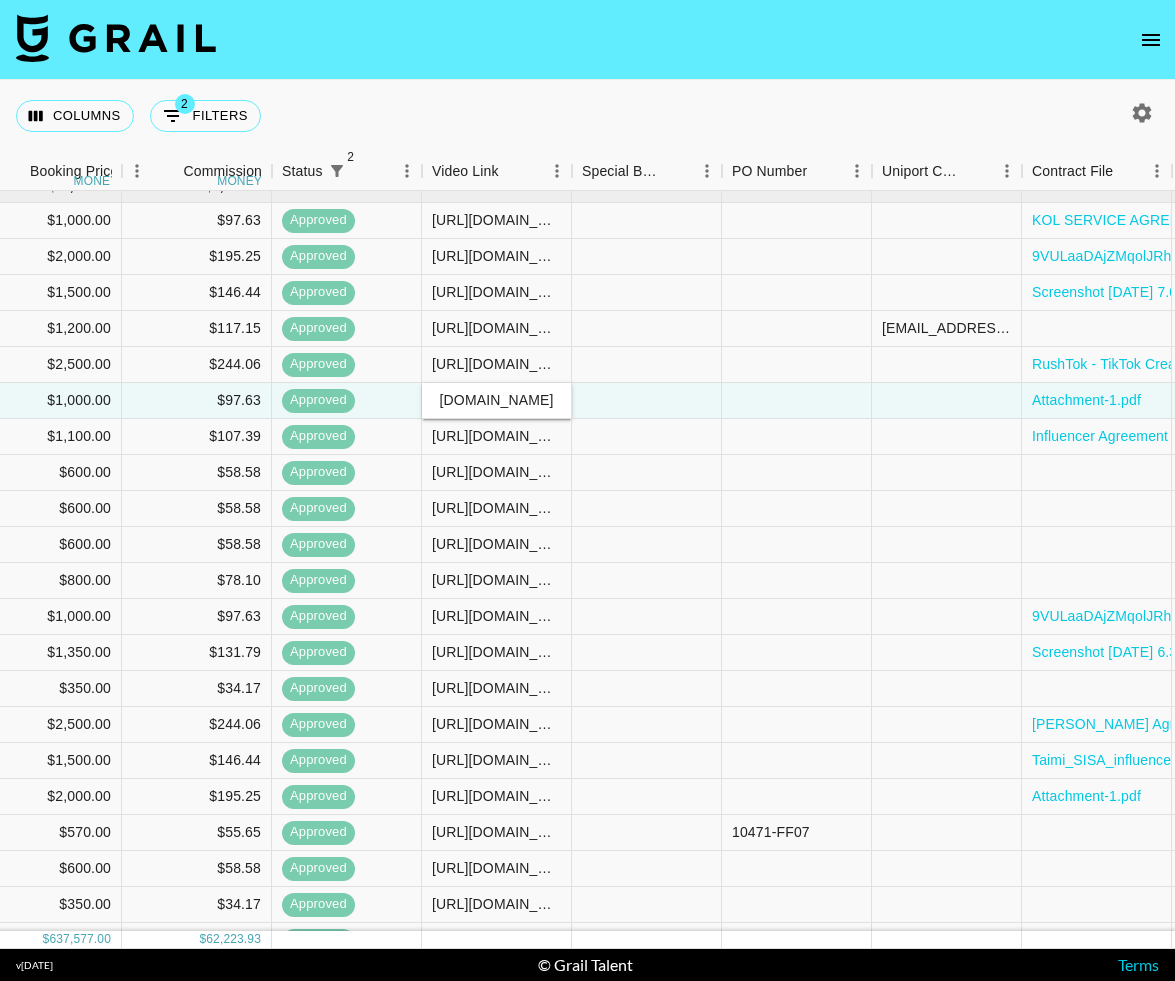 scroll, scrollTop: 0, scrollLeft: 0, axis: both 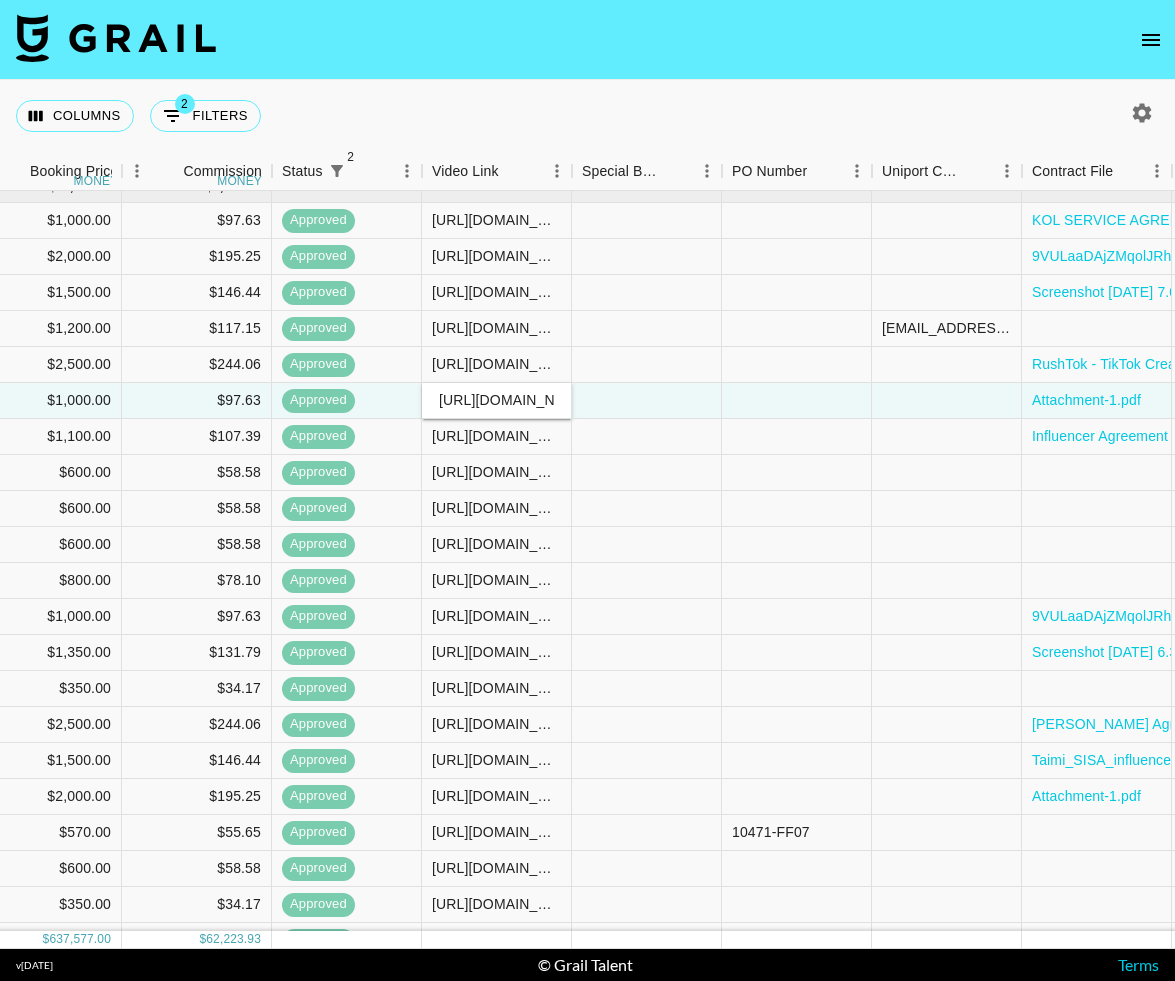 click at bounding box center [587, 40] 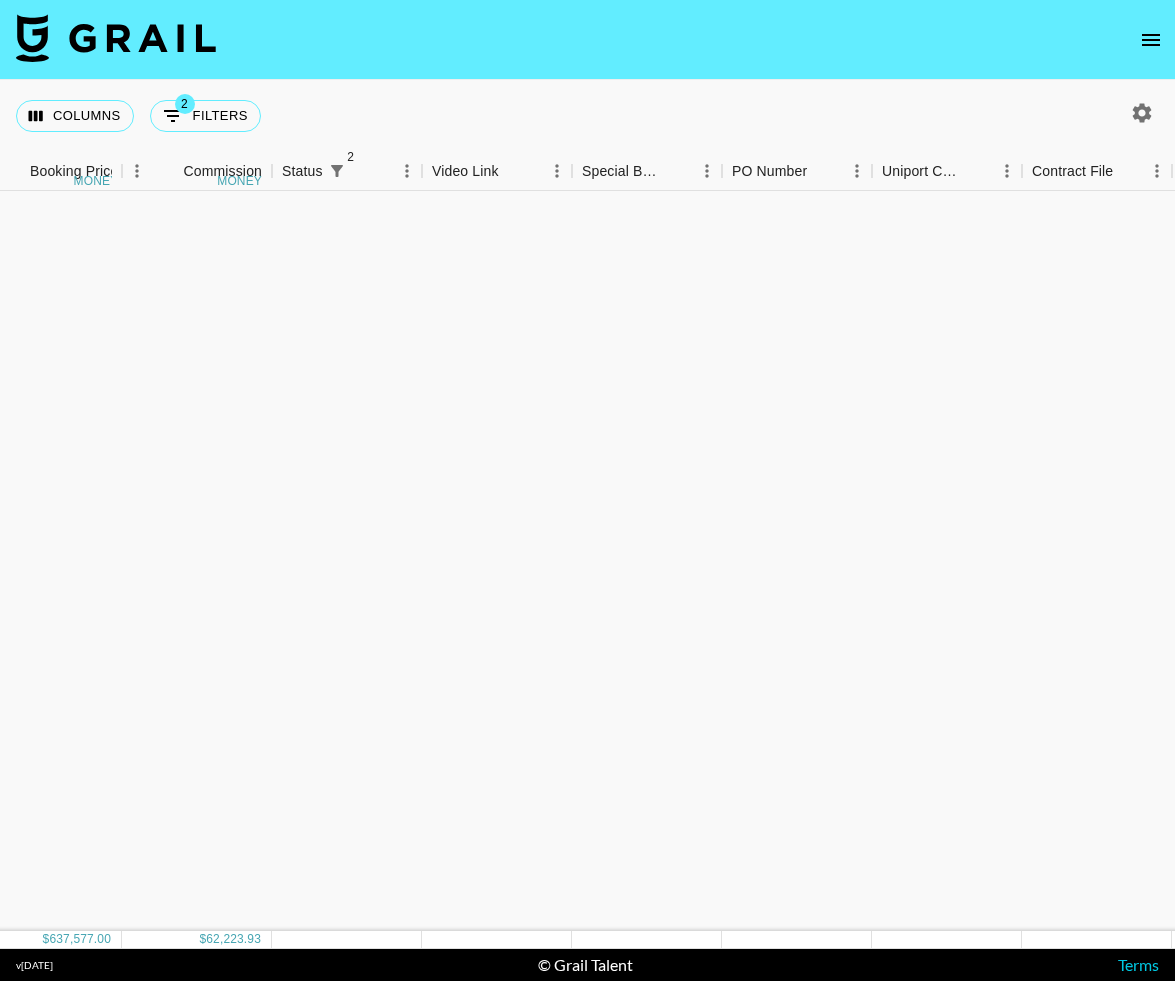 scroll, scrollTop: 3037, scrollLeft: 1393, axis: both 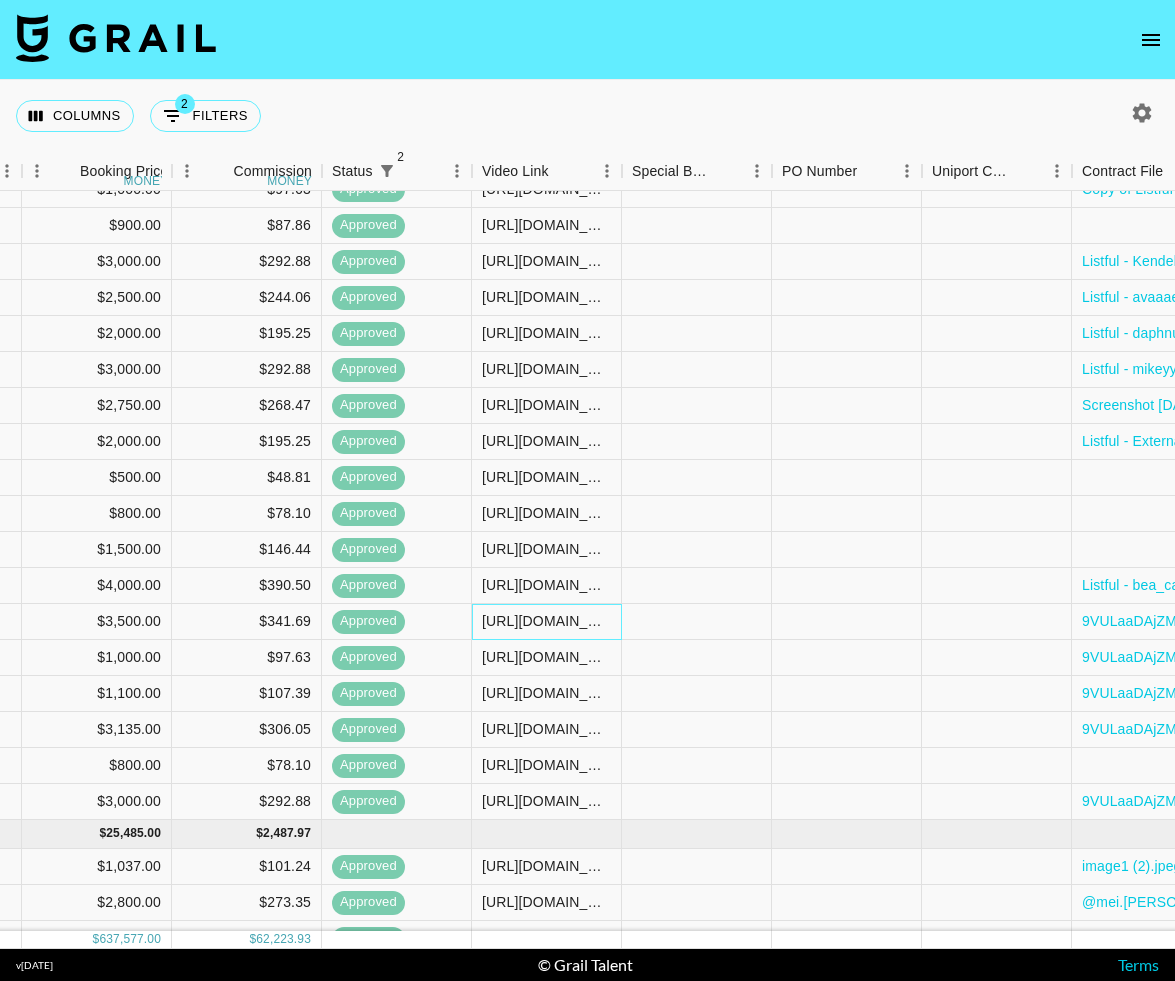 click on "[URL][DOMAIN_NAME]" at bounding box center (546, 621) 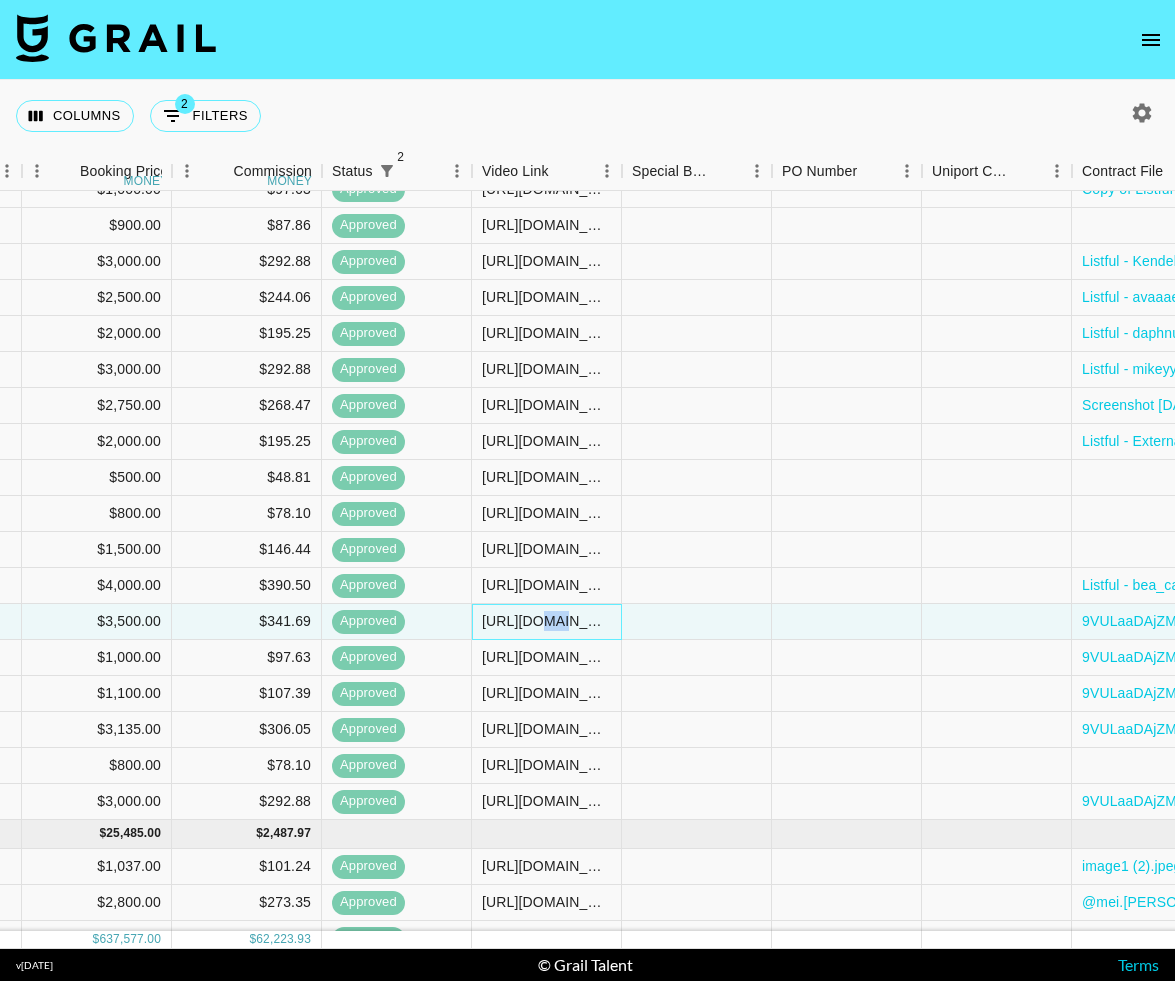 click on "[URL][DOMAIN_NAME]" at bounding box center (546, 621) 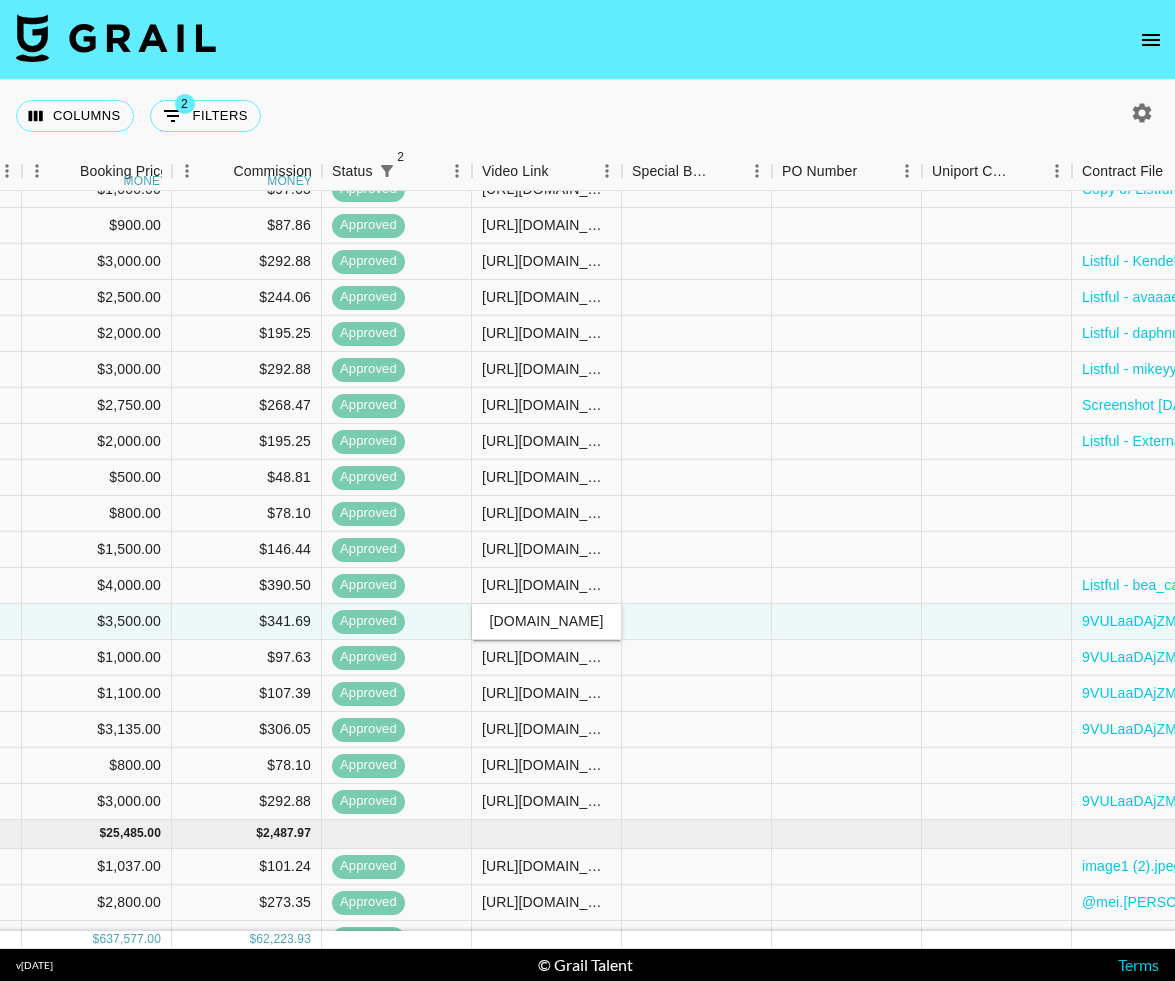 scroll, scrollTop: 0, scrollLeft: 0, axis: both 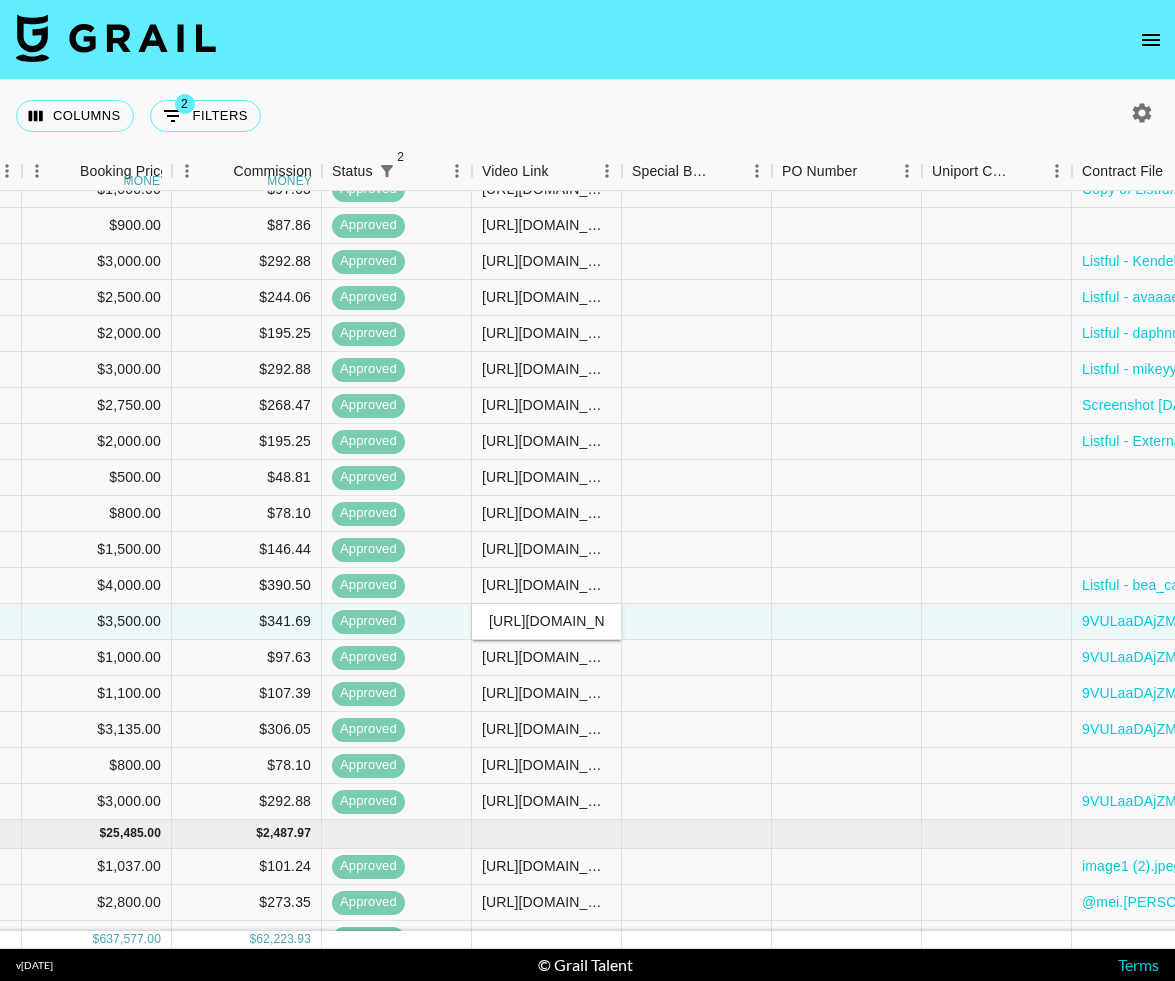 click at bounding box center [587, 40] 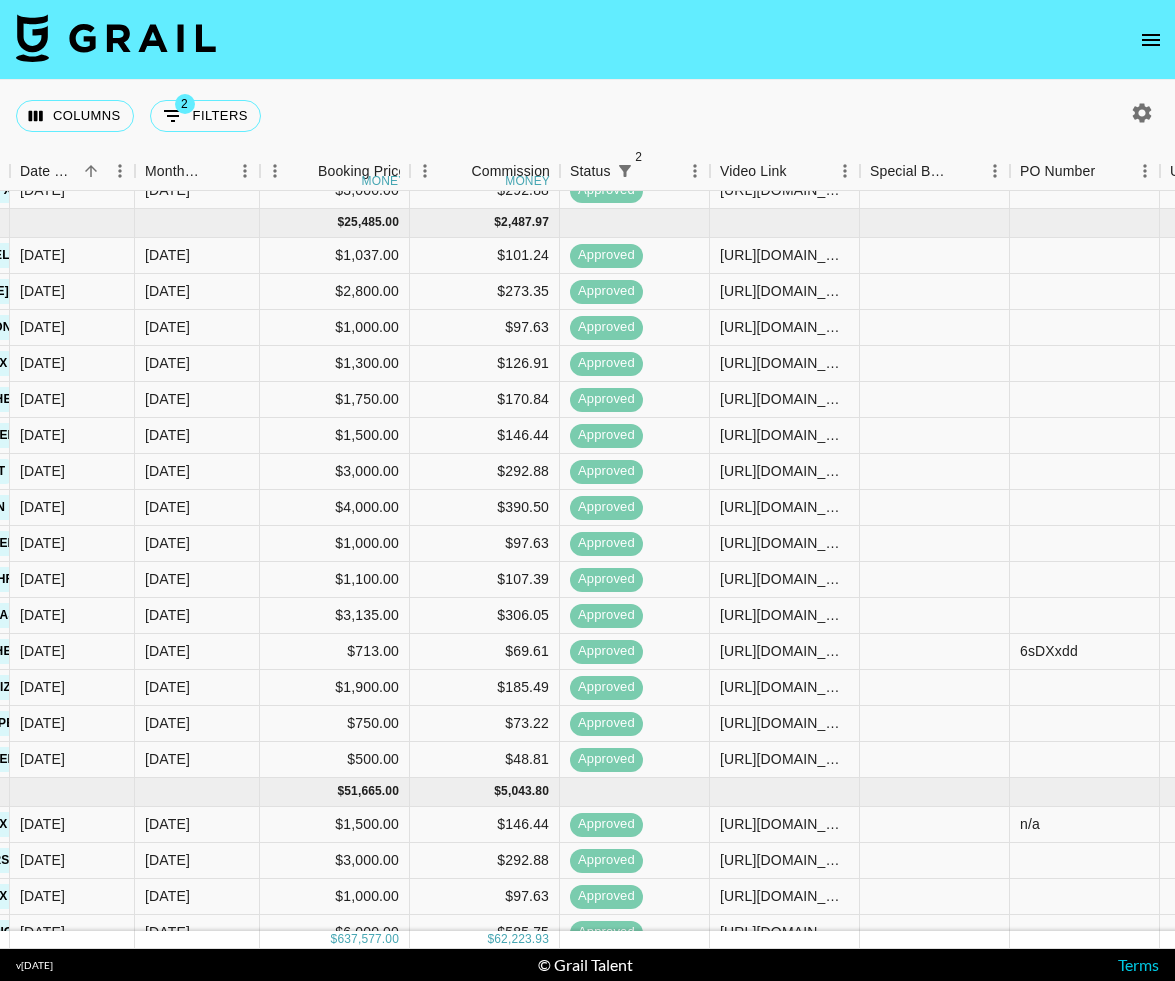 scroll, scrollTop: 9307, scrollLeft: 1104, axis: both 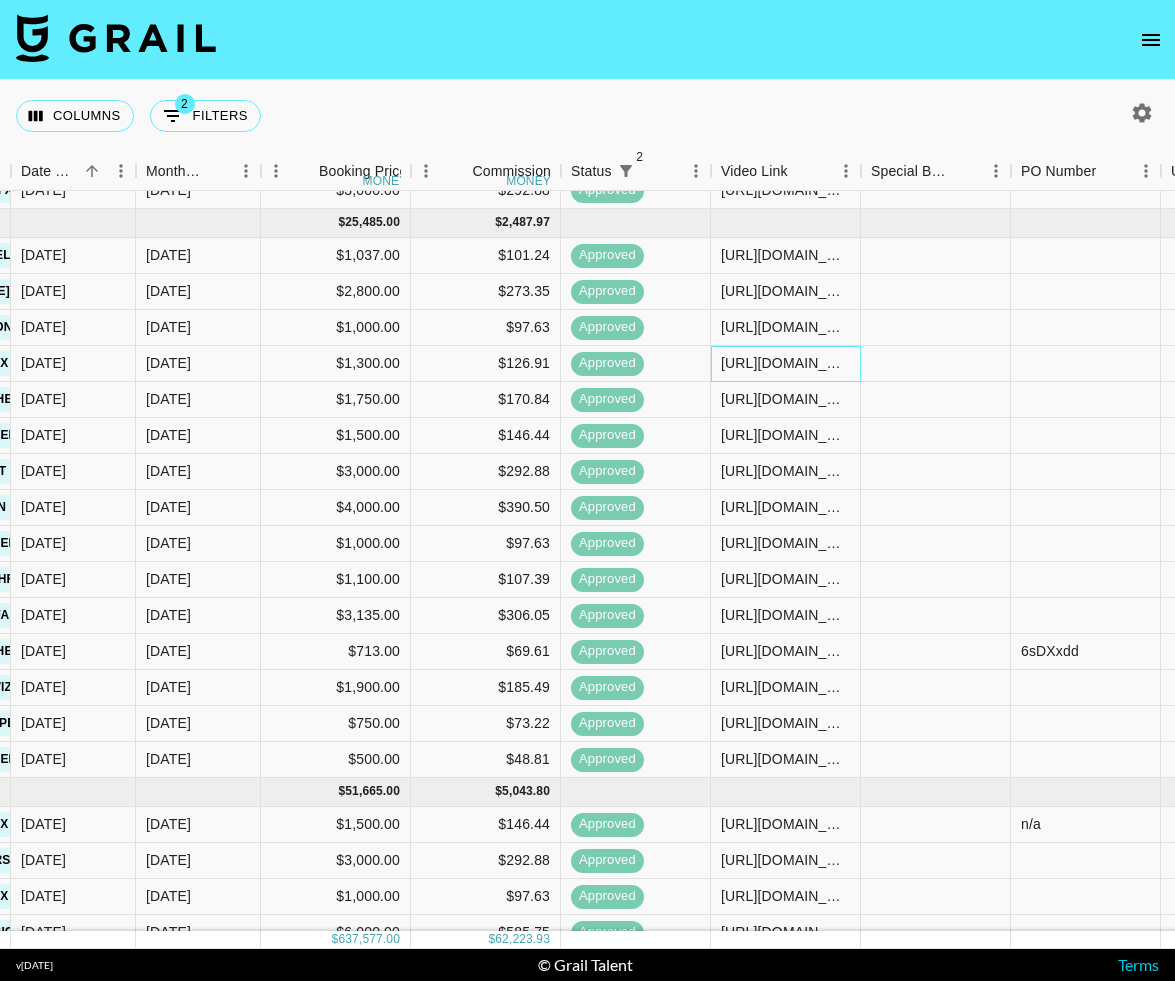click on "[URL][DOMAIN_NAME]" at bounding box center (785, 363) 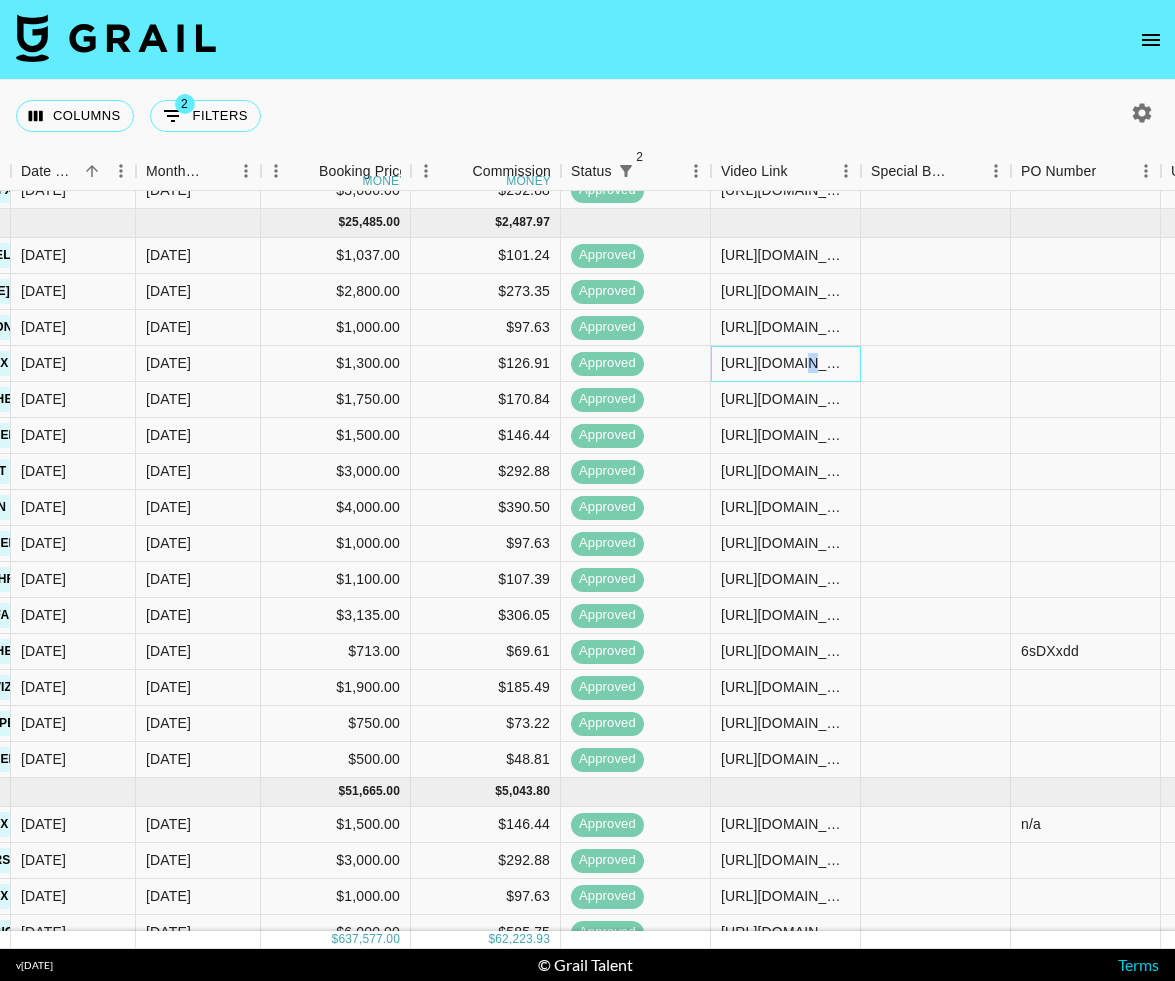 click on "[URL][DOMAIN_NAME]" at bounding box center (785, 363) 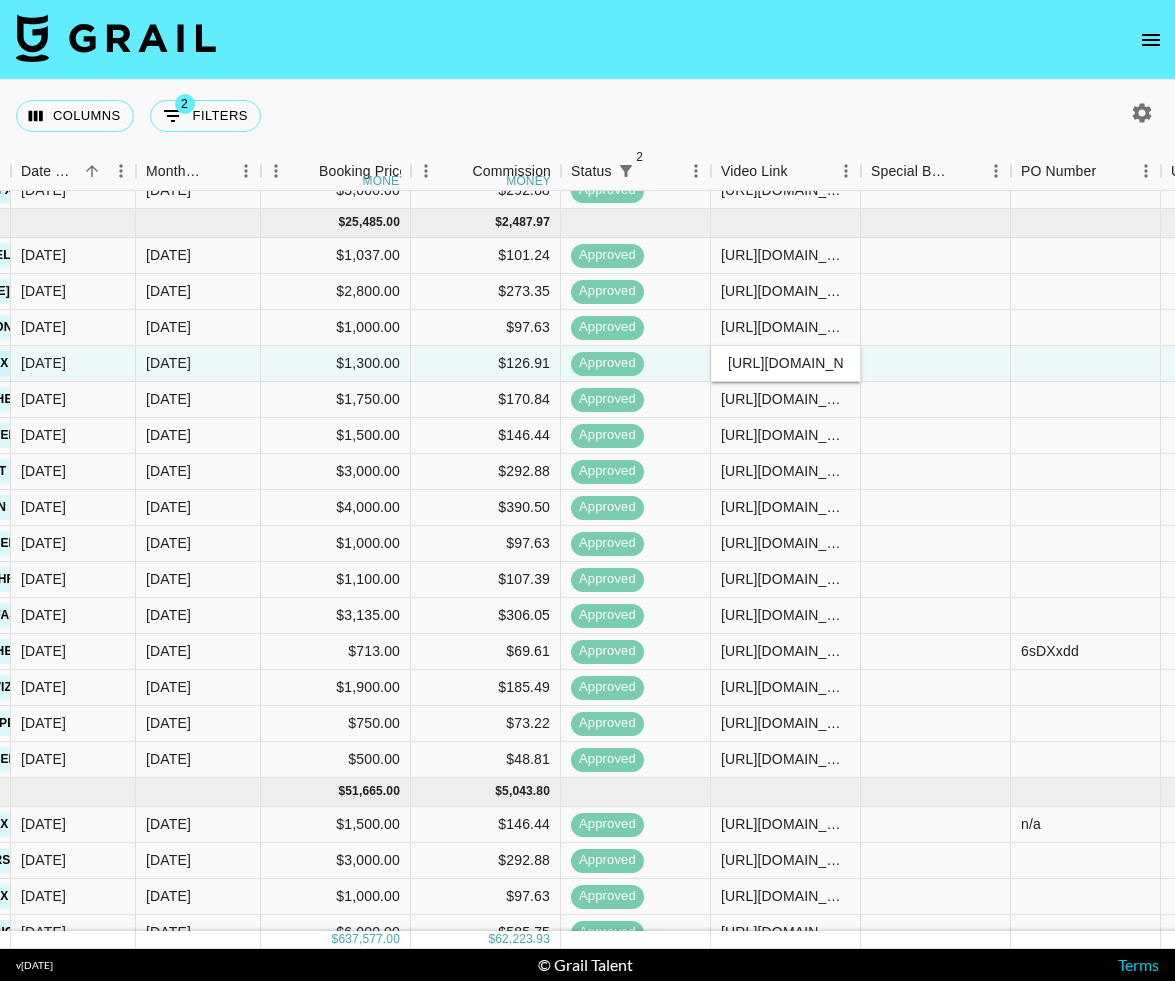 scroll, scrollTop: 0, scrollLeft: 516, axis: horizontal 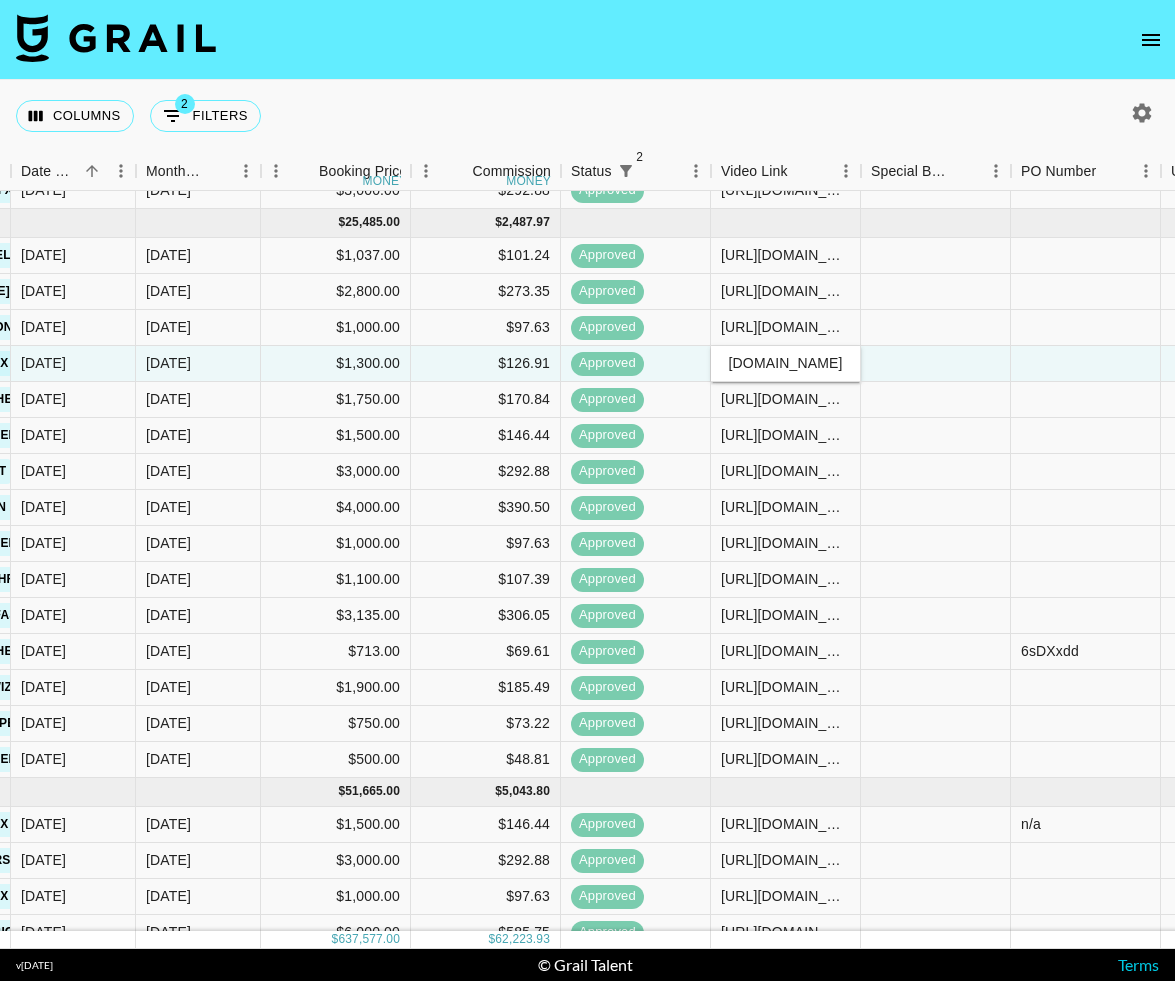 click on "[URL][DOMAIN_NAME]" at bounding box center [785, 363] 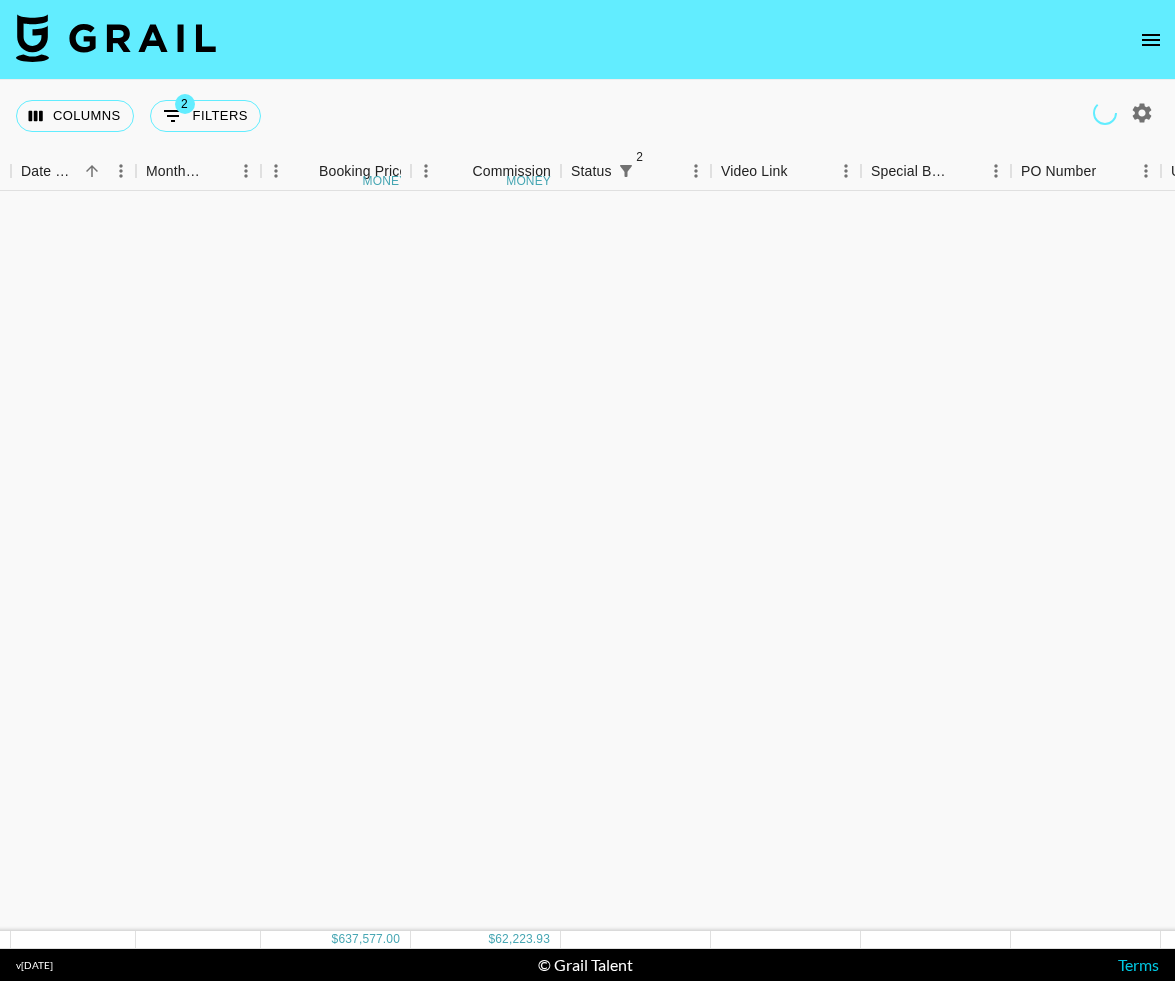 scroll, scrollTop: 1607, scrollLeft: 1104, axis: both 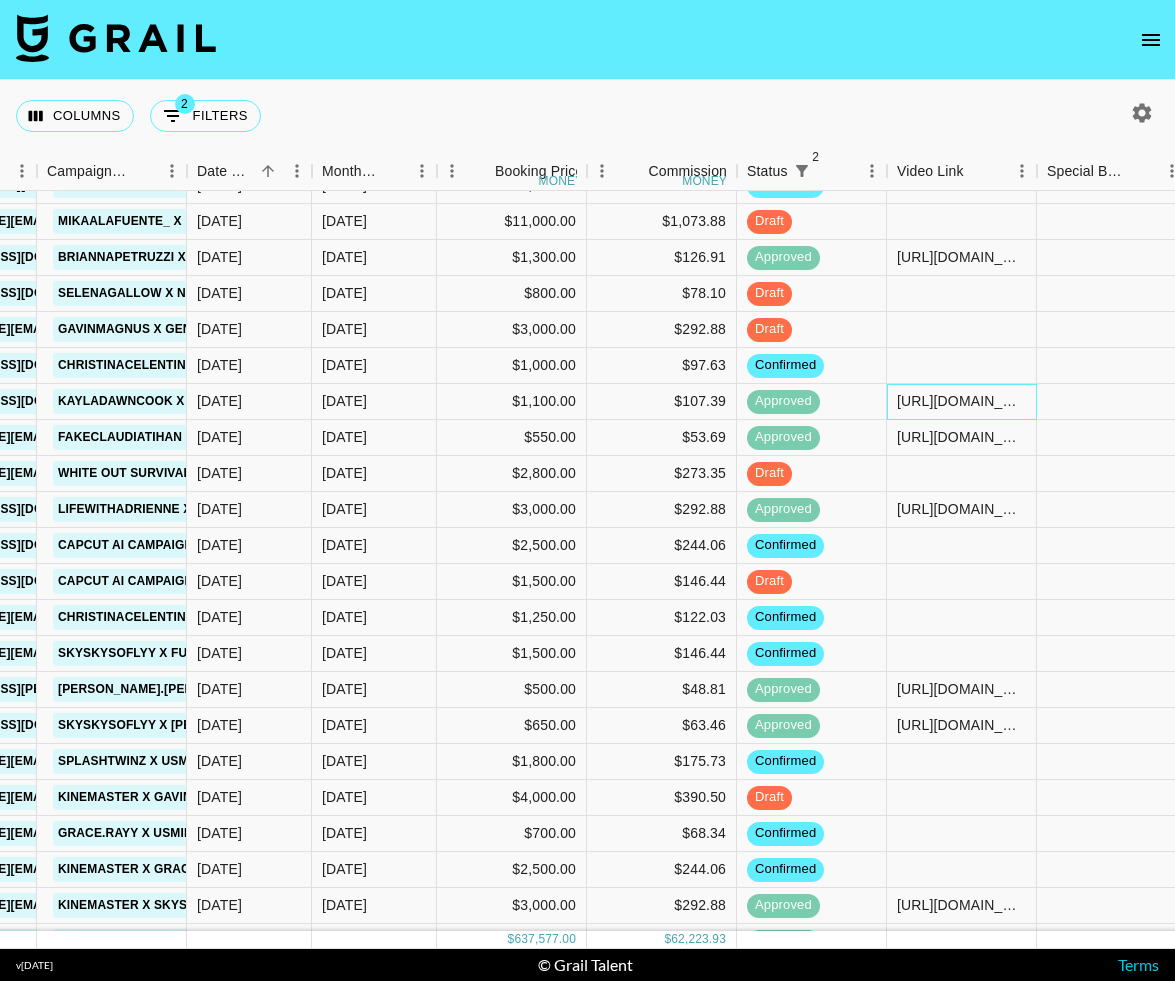 click on "[URL][DOMAIN_NAME]" at bounding box center [961, 401] 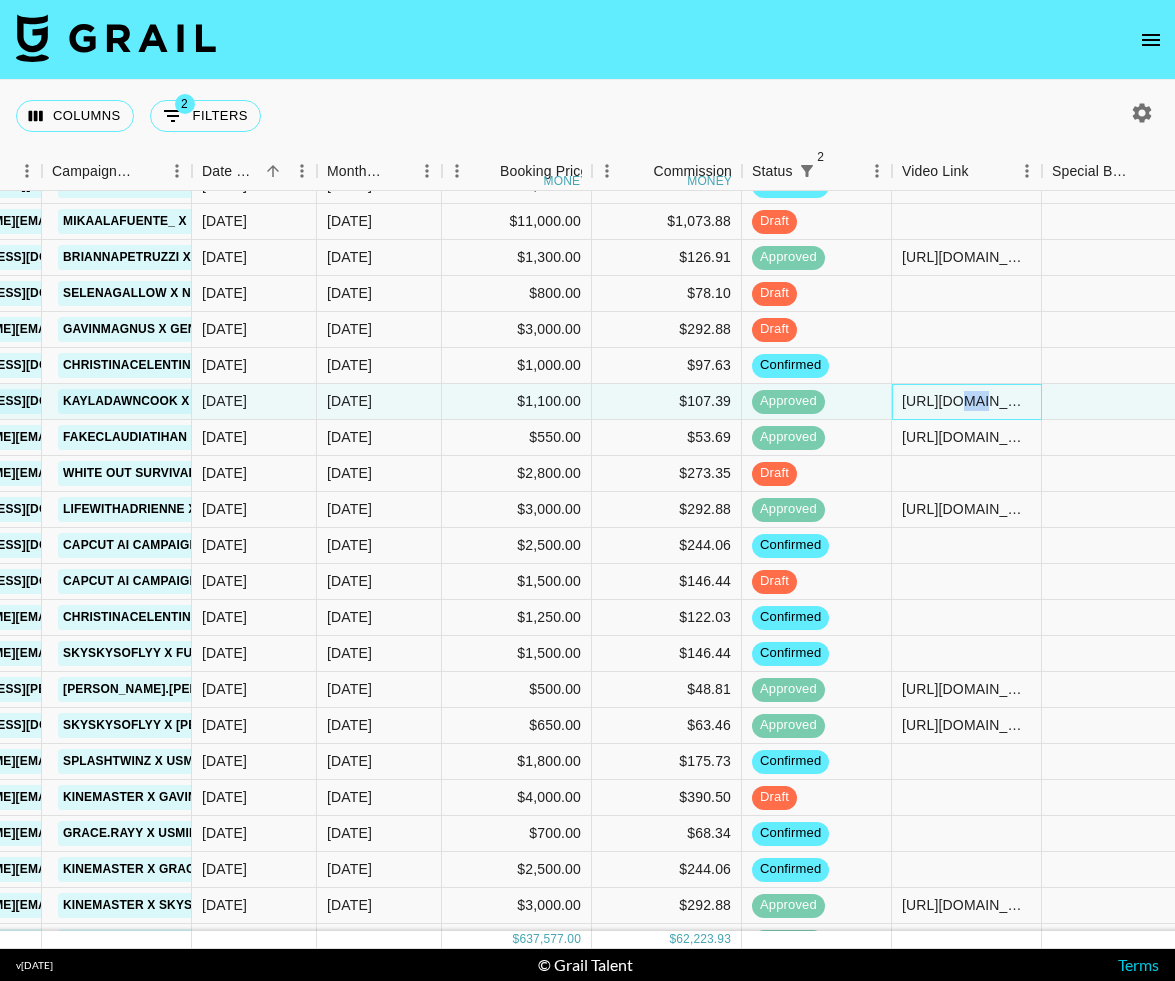 click on "[URL][DOMAIN_NAME]" at bounding box center [966, 401] 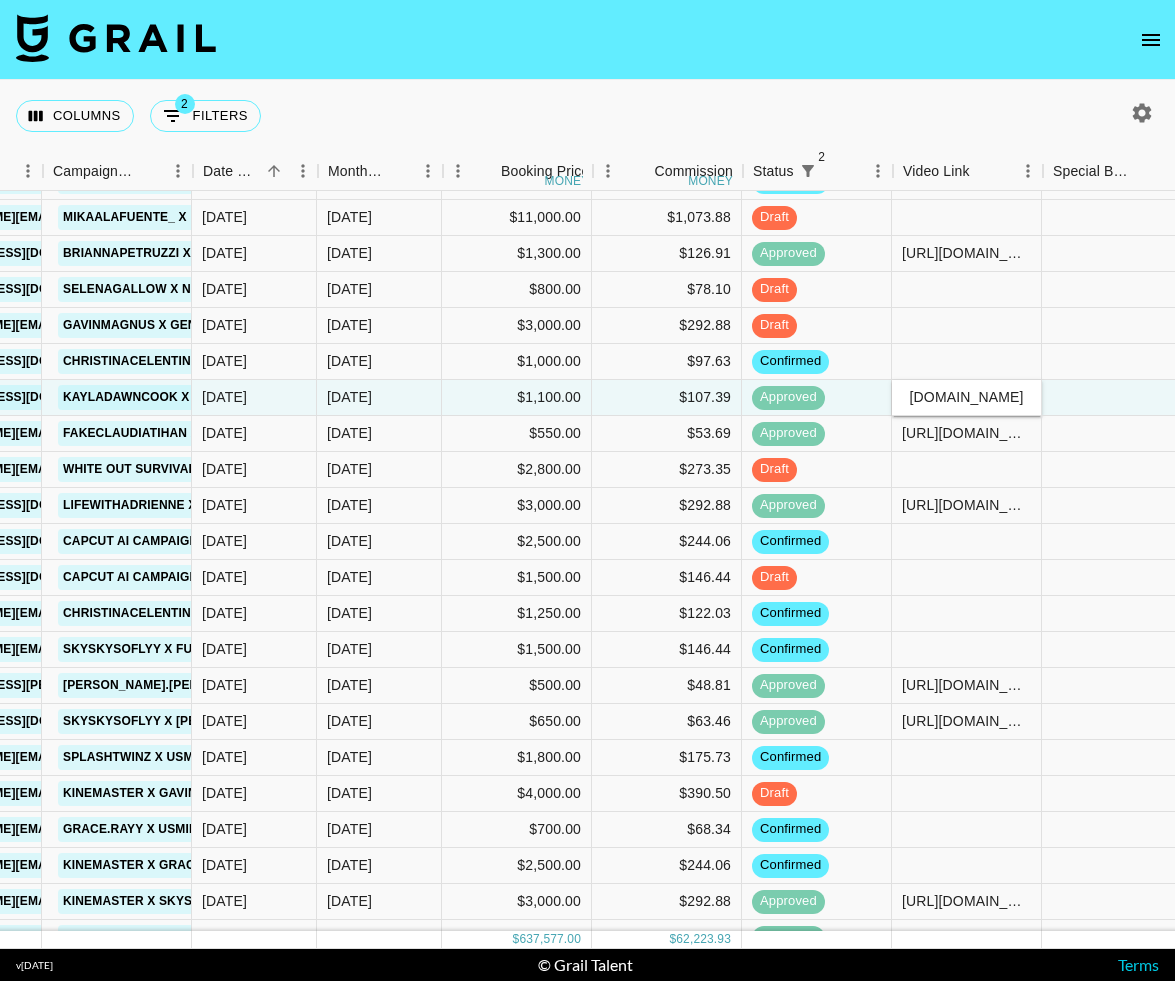 click on "[URL][DOMAIN_NAME]" at bounding box center (966, 397) 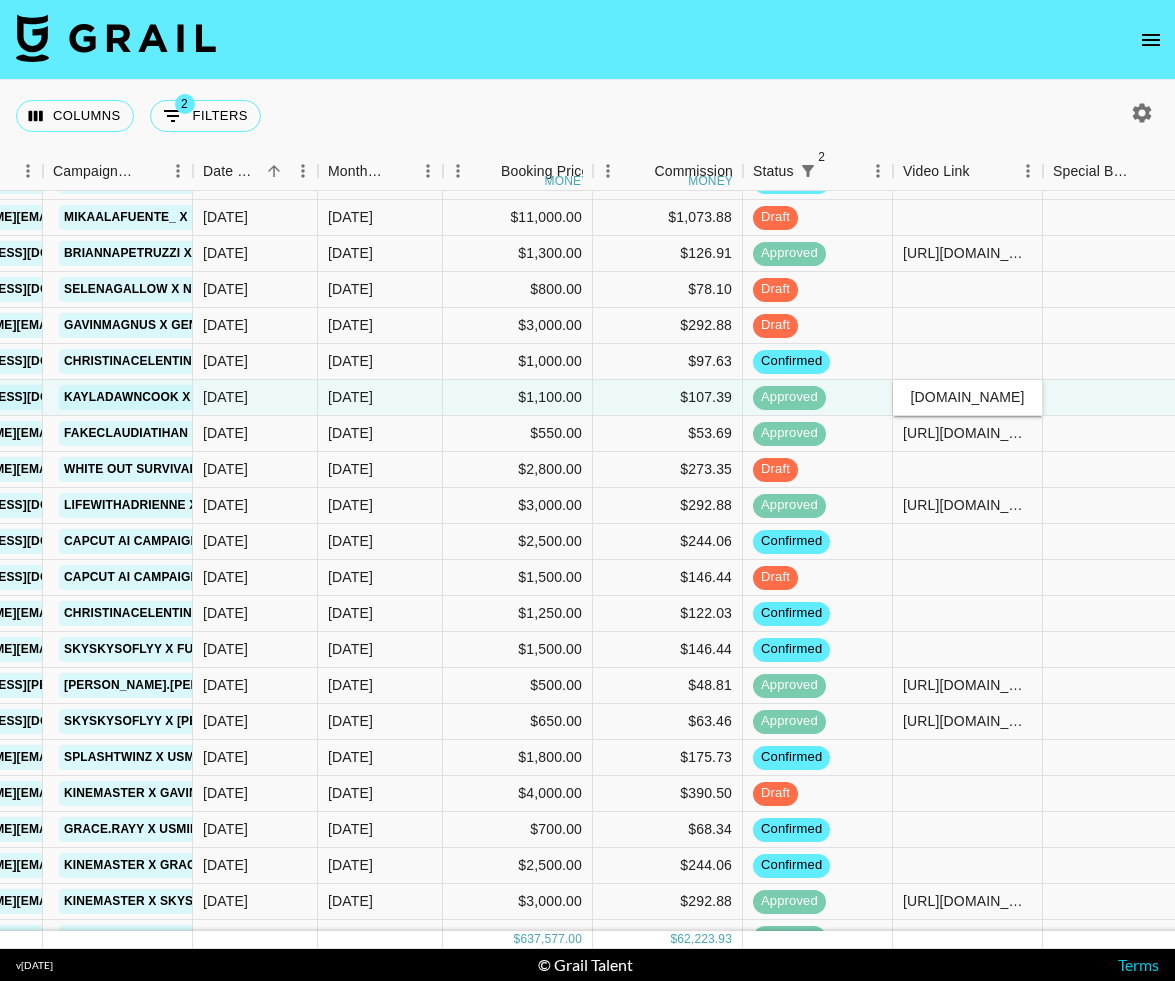 click on "[URL][DOMAIN_NAME]" at bounding box center [967, 397] 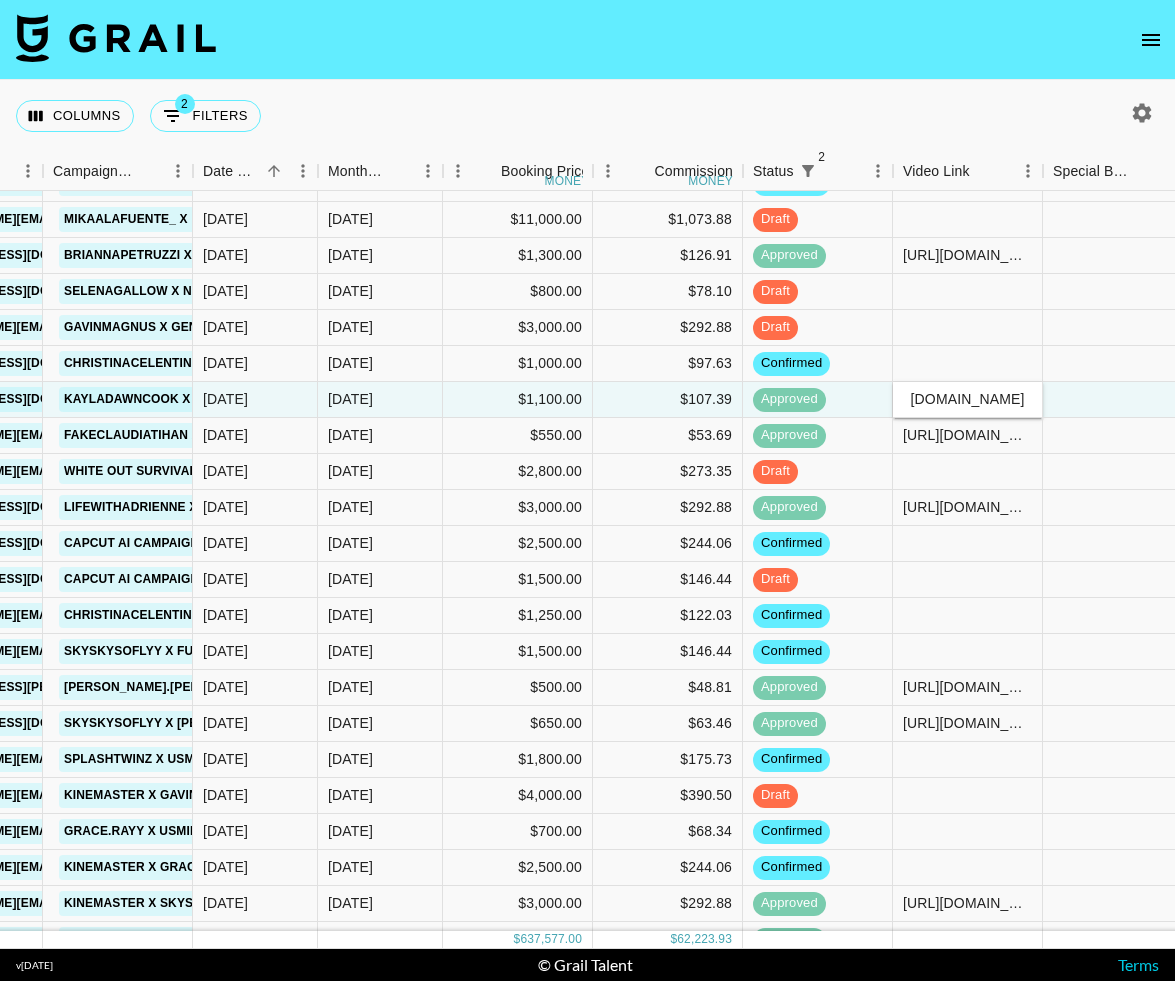 click on "[URL][DOMAIN_NAME]" at bounding box center [967, 399] 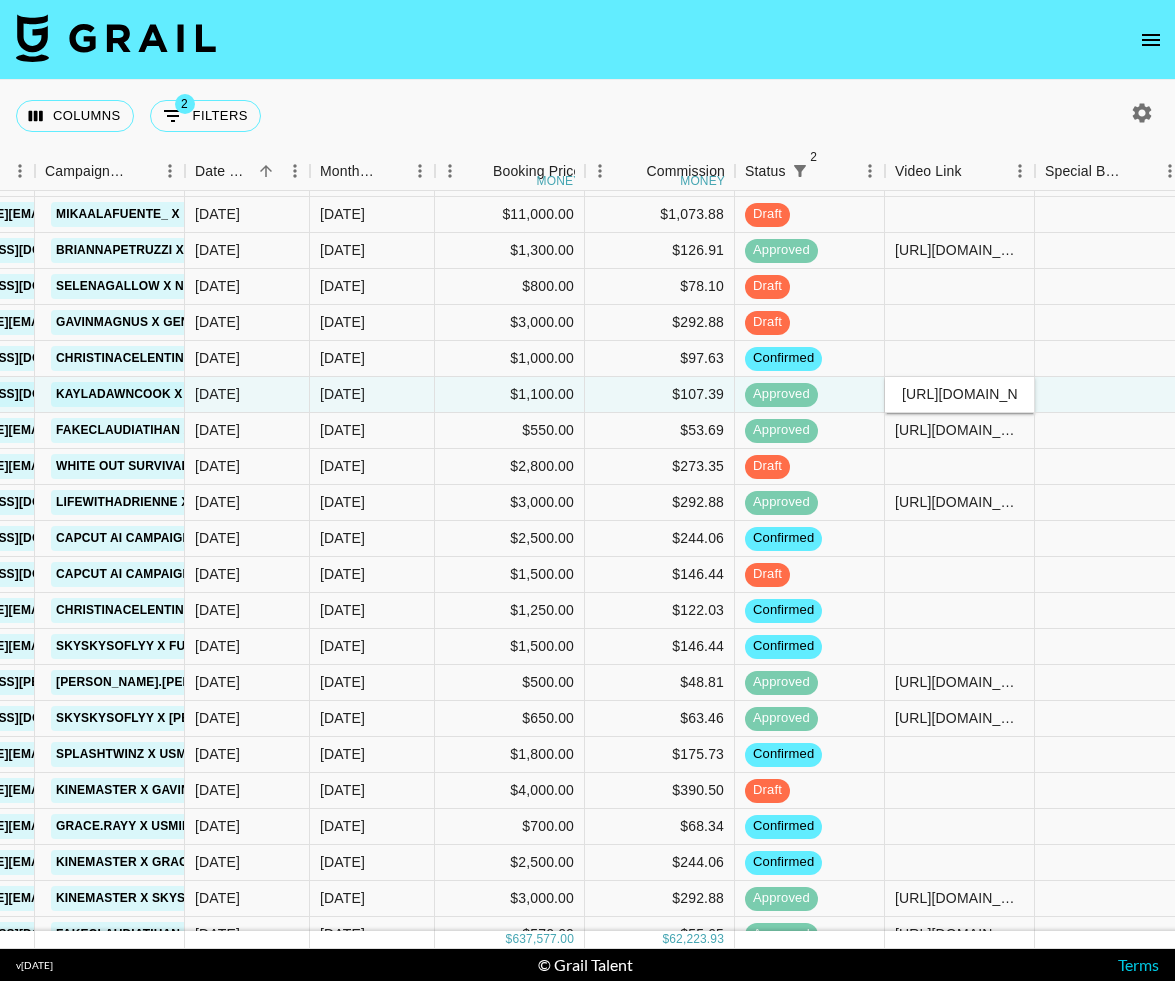 click on "Columns 2 Filters + Booking" at bounding box center (587, 116) 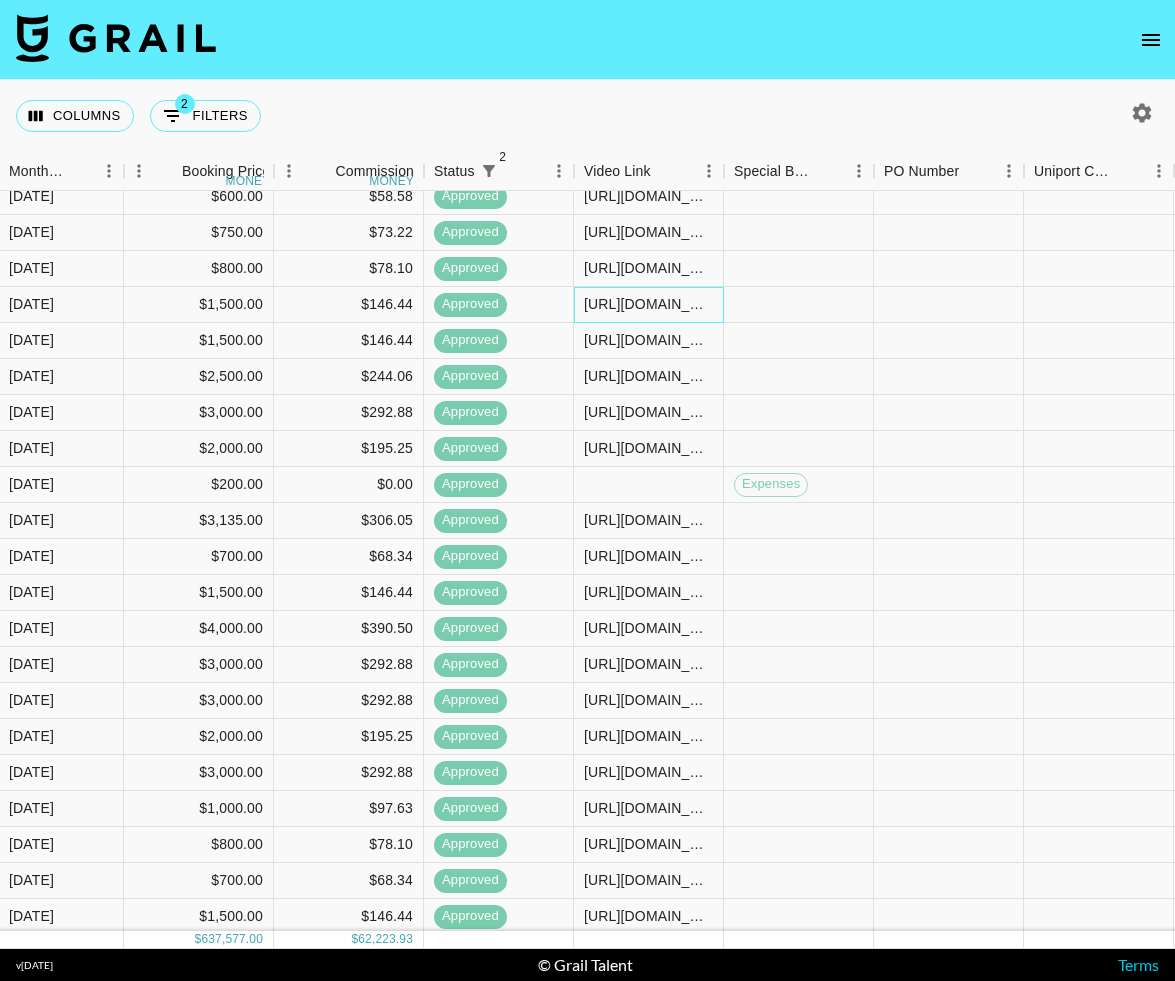 click on "[URL][DOMAIN_NAME][DOMAIN_NAME]" at bounding box center [648, 304] 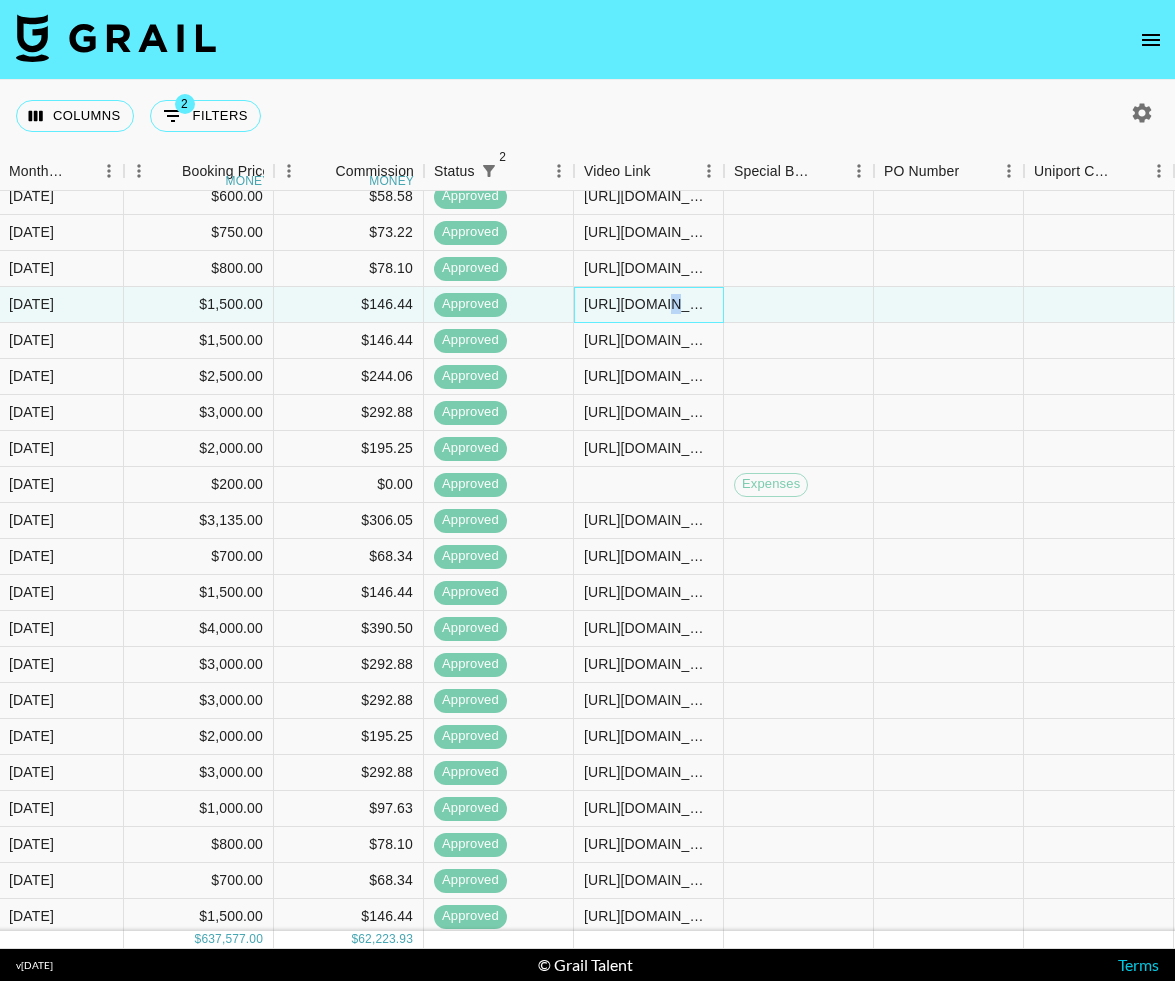click on "[URL][DOMAIN_NAME][DOMAIN_NAME]" at bounding box center (648, 304) 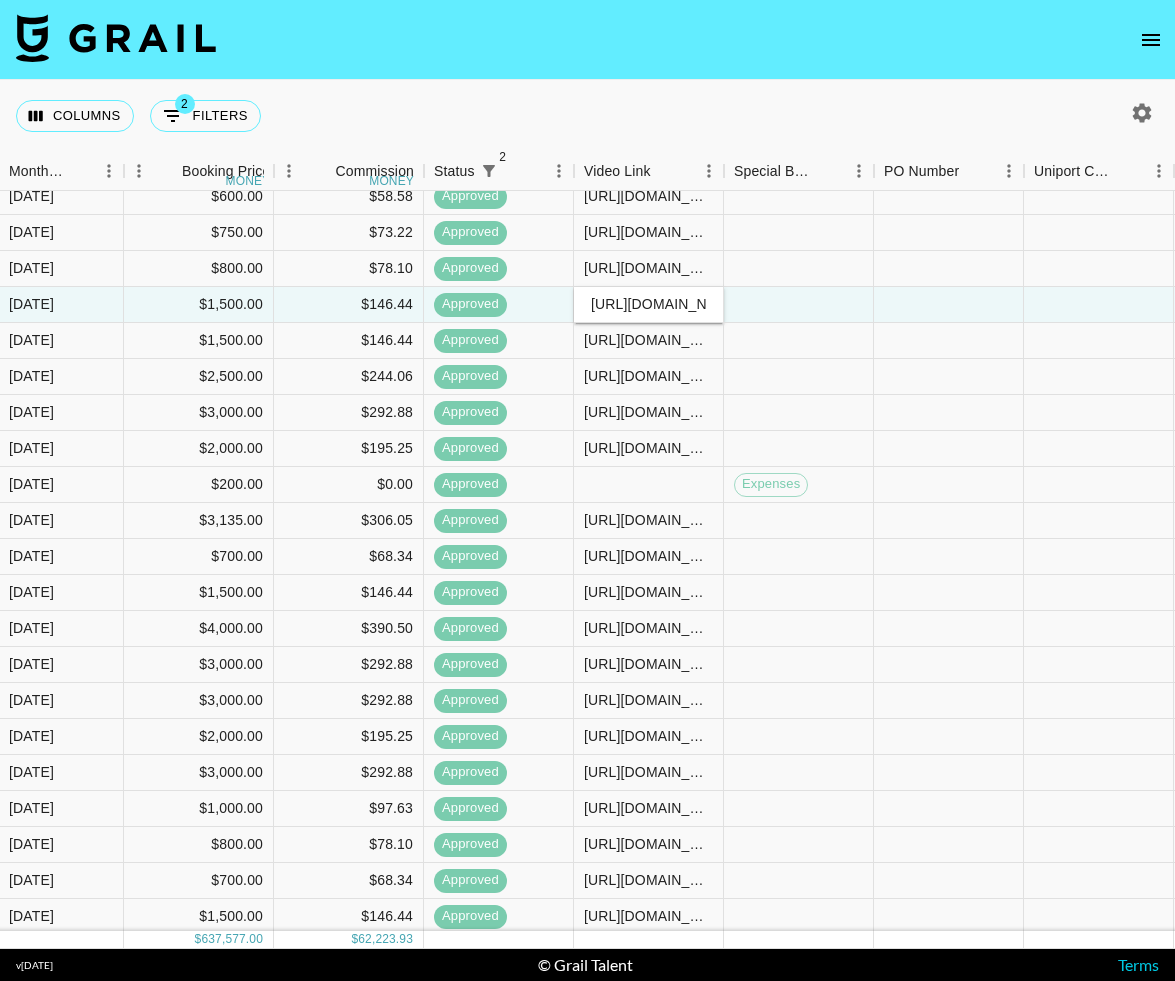 click on "Columns 2 Filters + Booking" at bounding box center (587, 116) 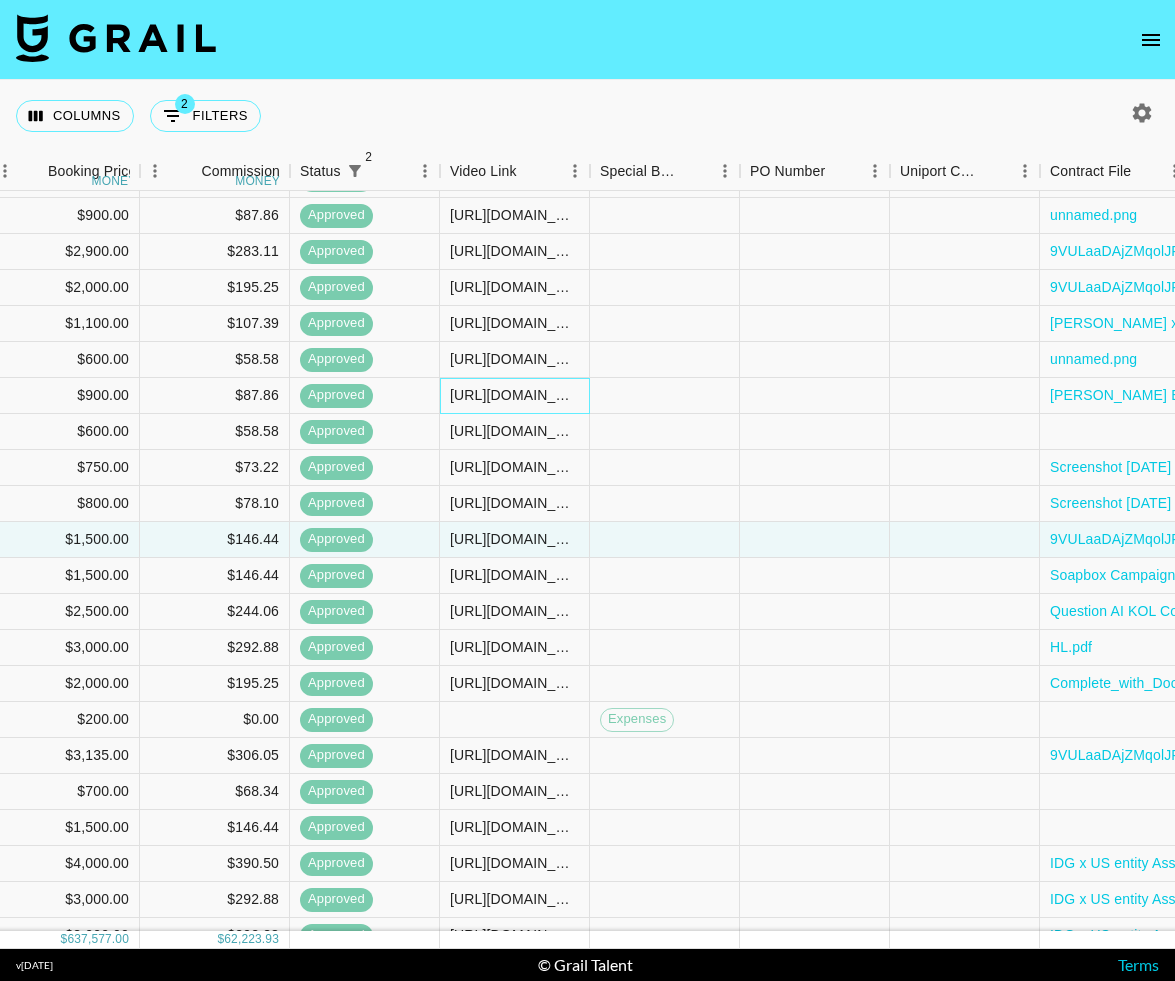 click on "[URL][DOMAIN_NAME][DOMAIN_NAME]" at bounding box center (514, 395) 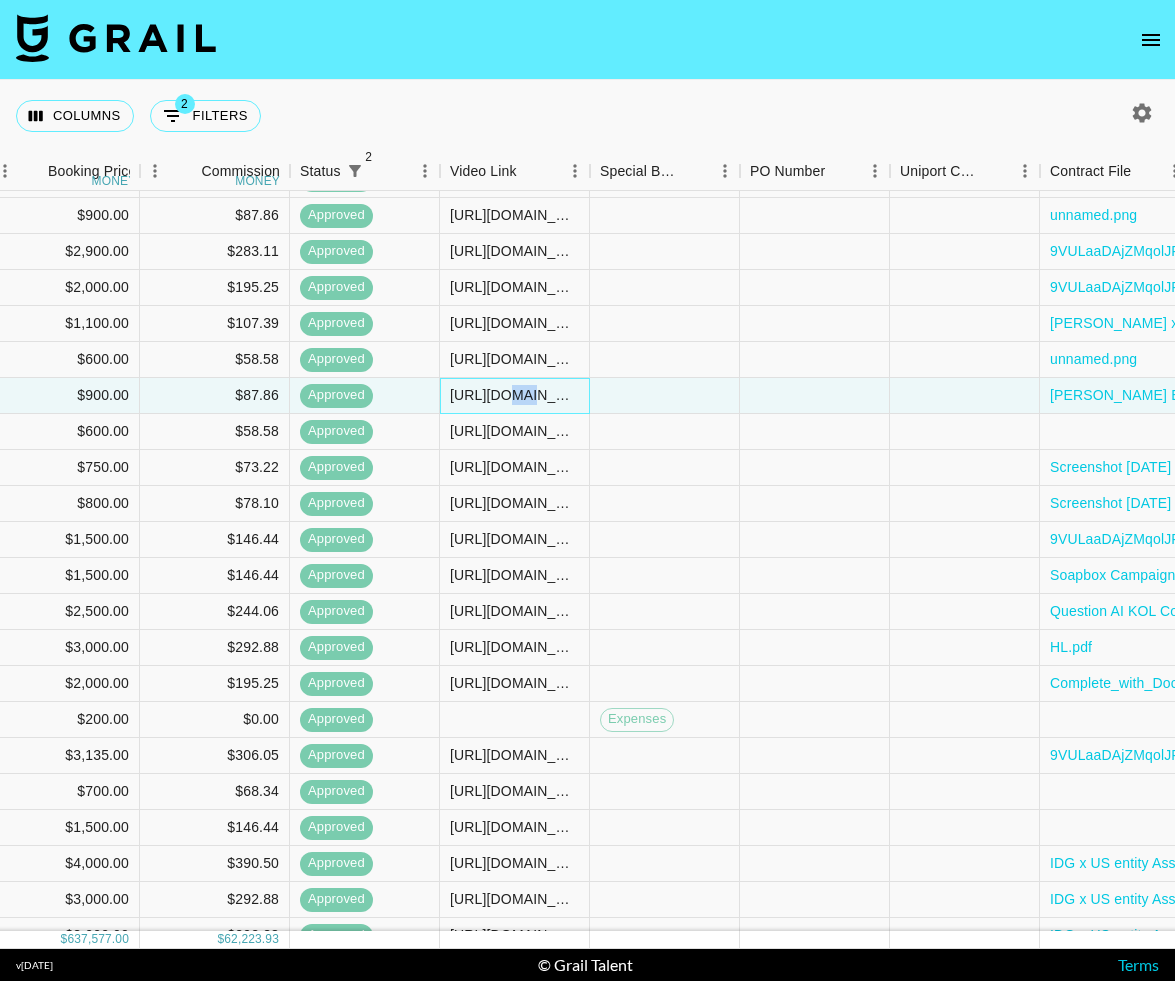 click on "[URL][DOMAIN_NAME][DOMAIN_NAME]" at bounding box center [514, 395] 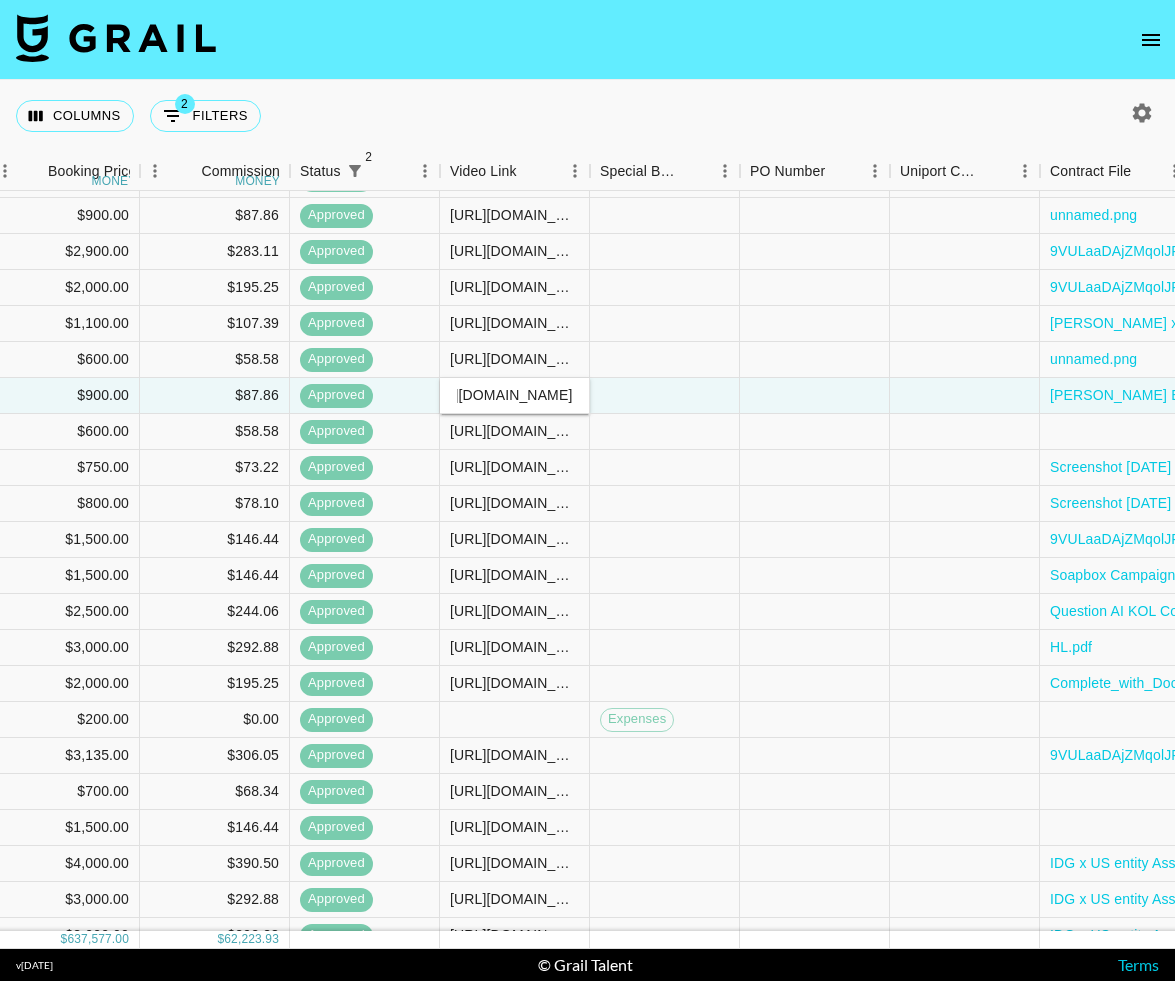 click on "[URL][DOMAIN_NAME][DOMAIN_NAME]" at bounding box center [514, 395] 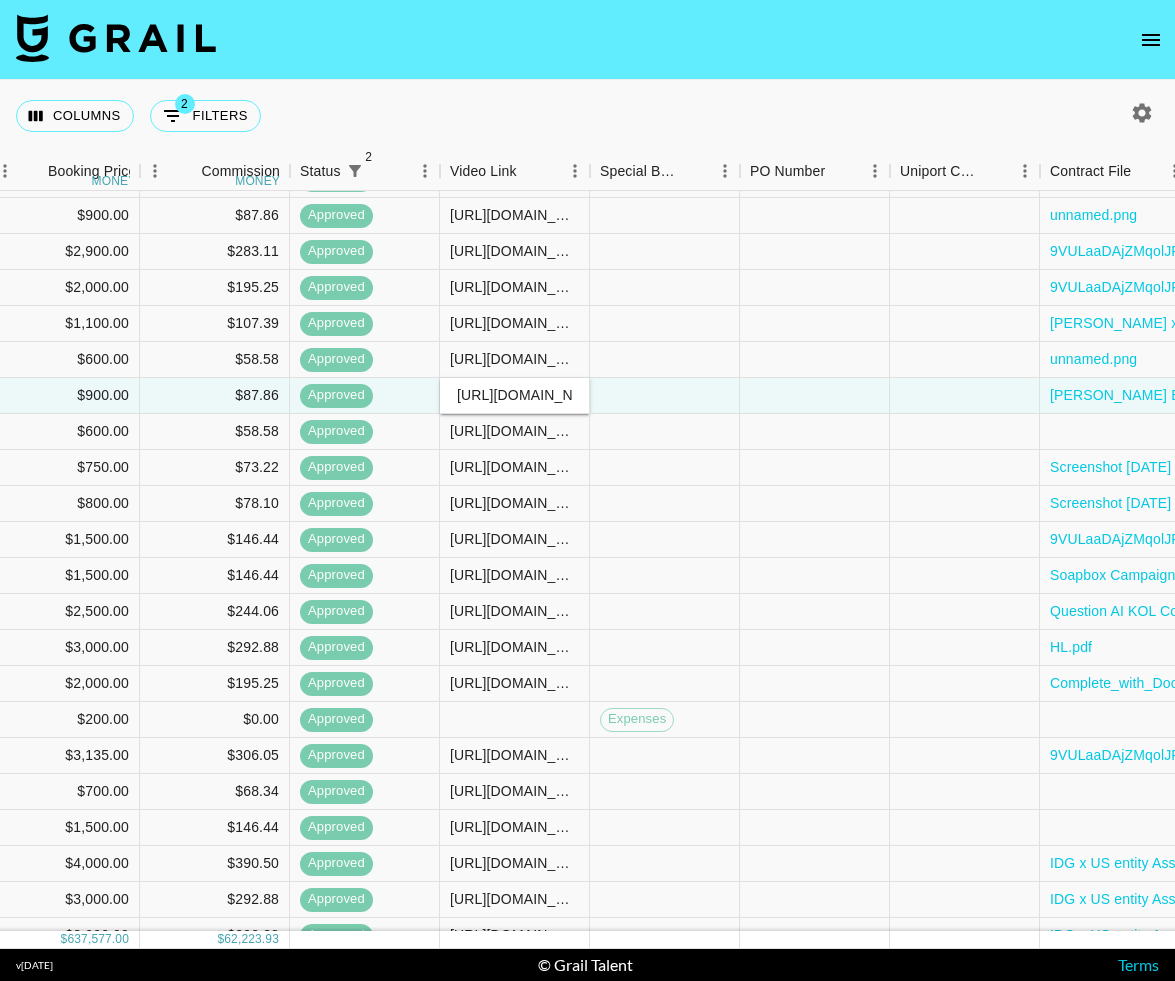 click on "Columns 2 Filters + Booking" at bounding box center (587, 116) 